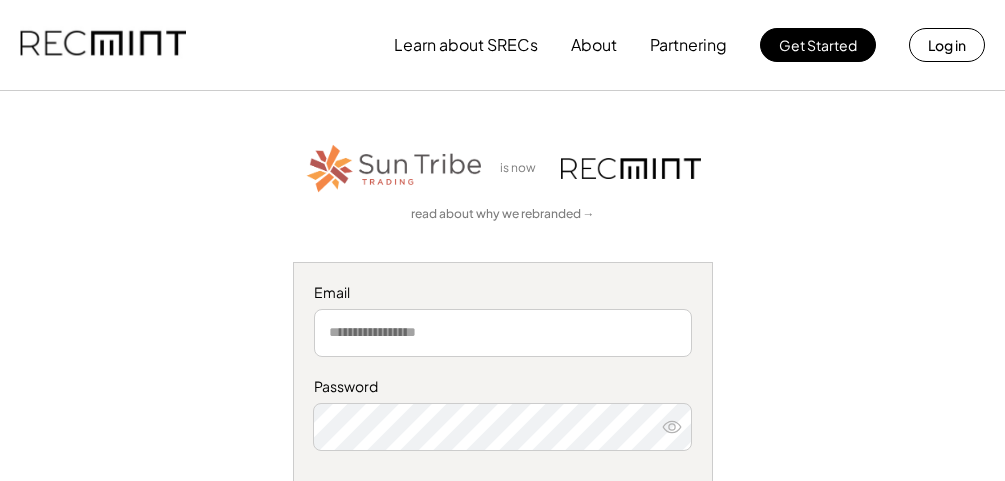 scroll, scrollTop: 0, scrollLeft: 0, axis: both 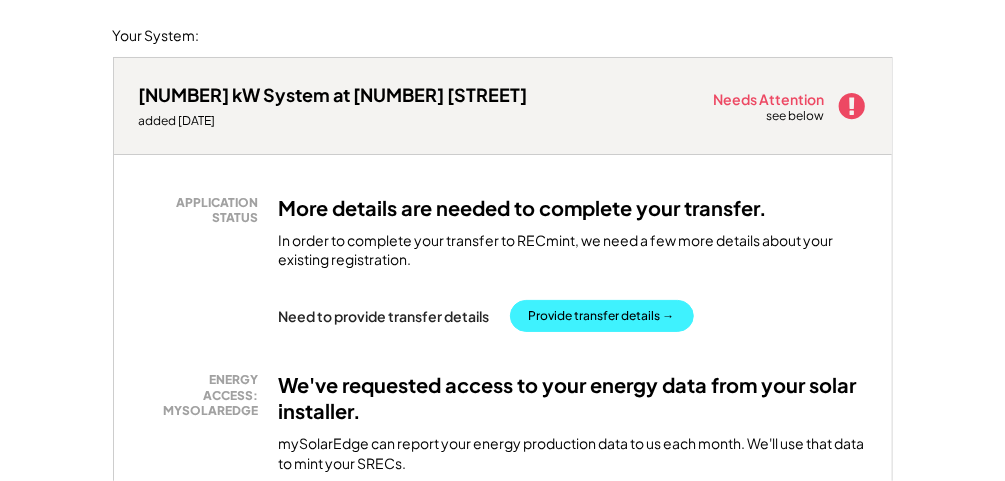 click on "Provide transfer details →" at bounding box center [602, 316] 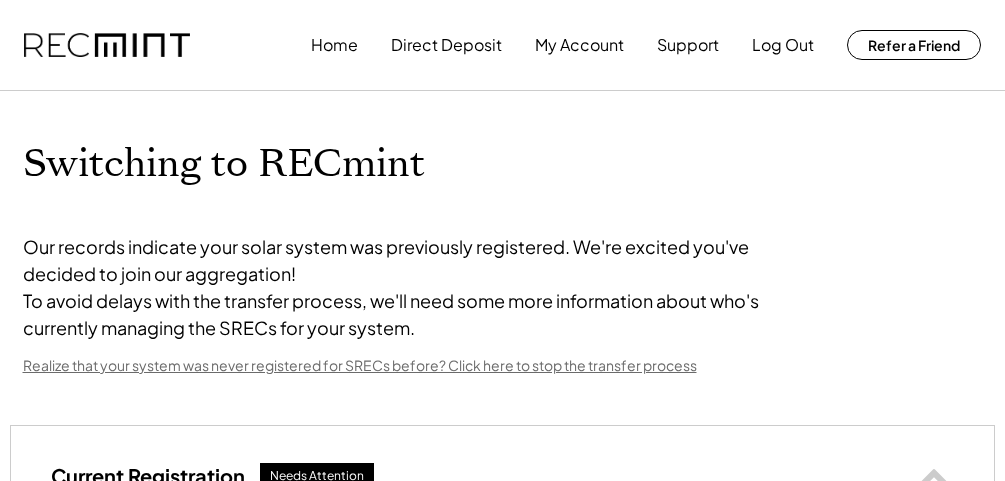 scroll, scrollTop: 0, scrollLeft: 0, axis: both 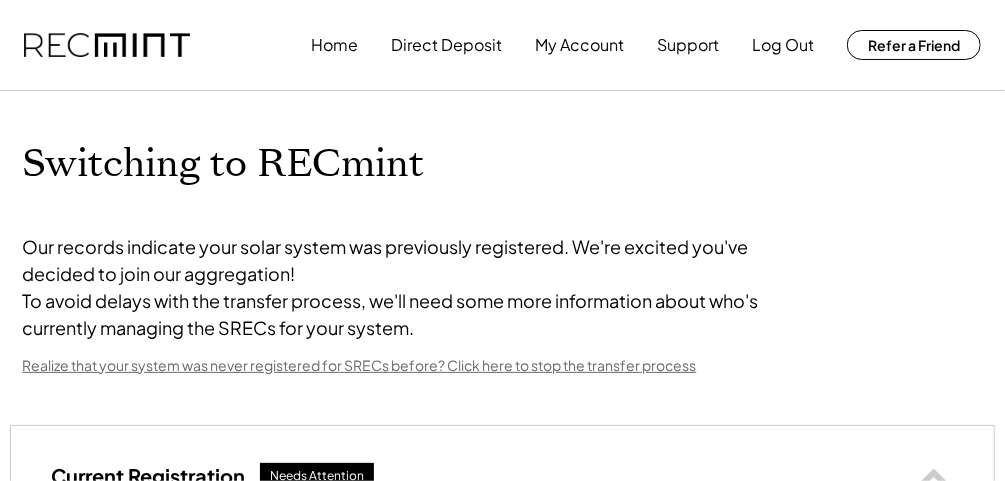 select on "**********" 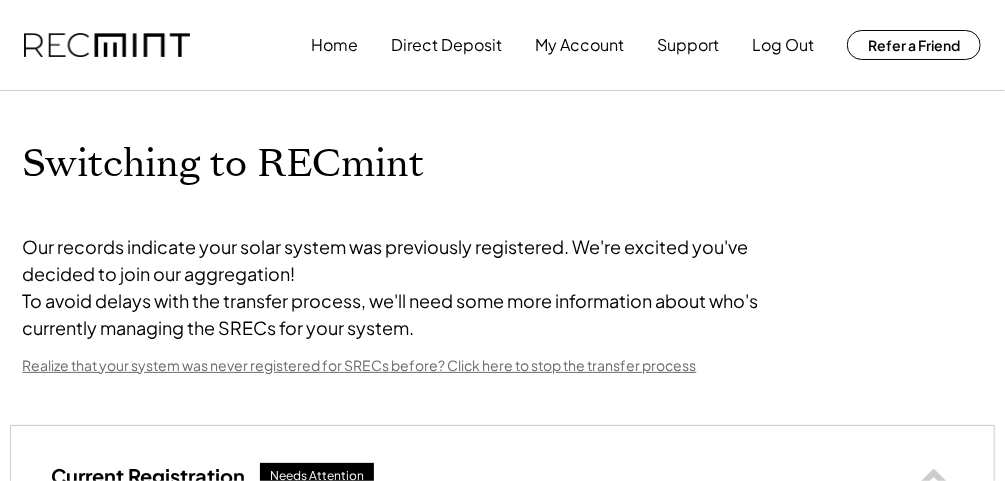 scroll, scrollTop: 0, scrollLeft: 0, axis: both 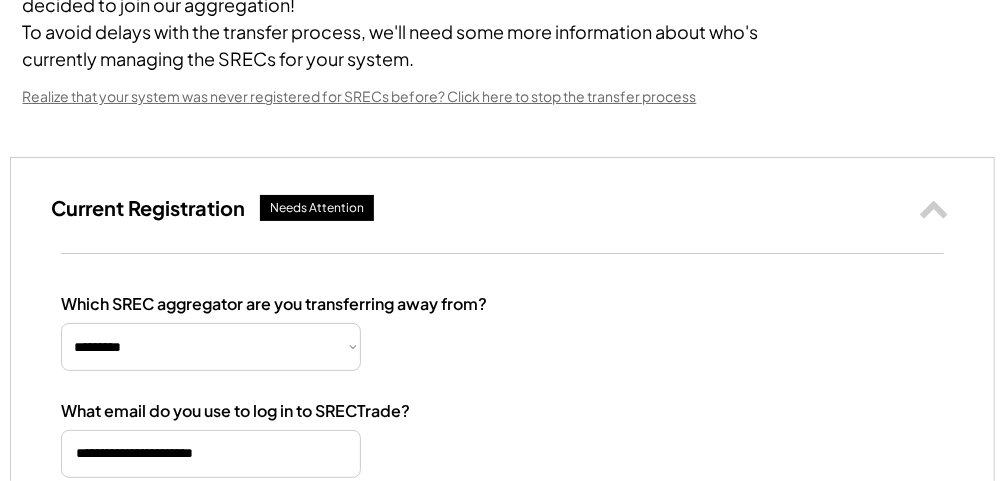 click on "Needs Attention" at bounding box center [317, 208] 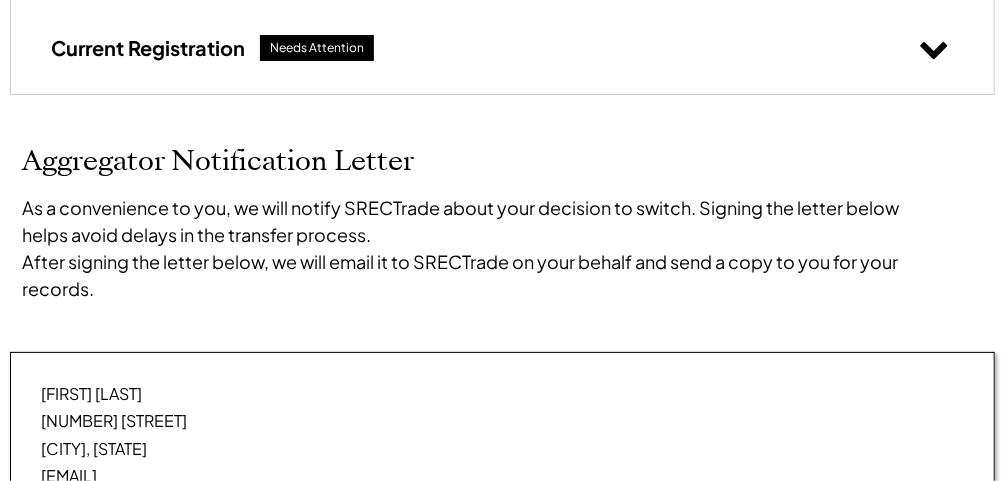 scroll, scrollTop: 523, scrollLeft: 0, axis: vertical 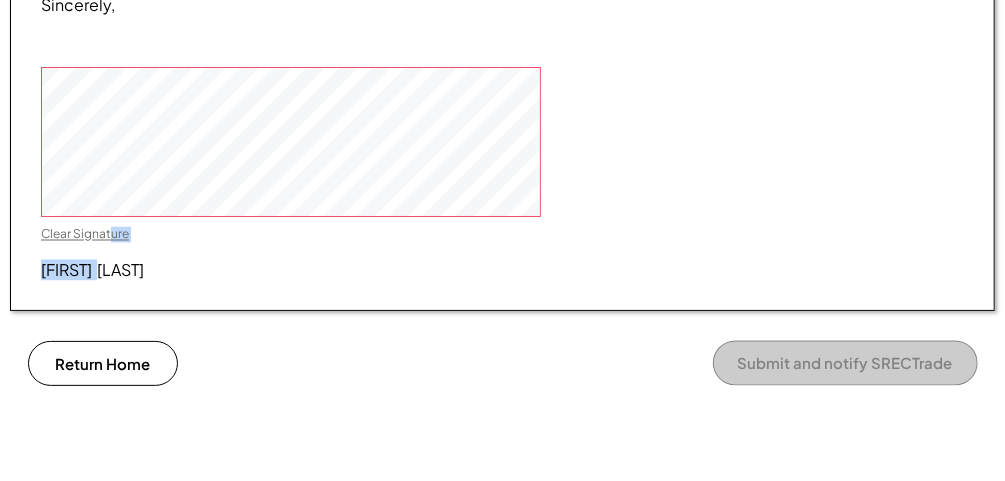click on "Clear Signature Freddie Ramos" at bounding box center (502, 173) 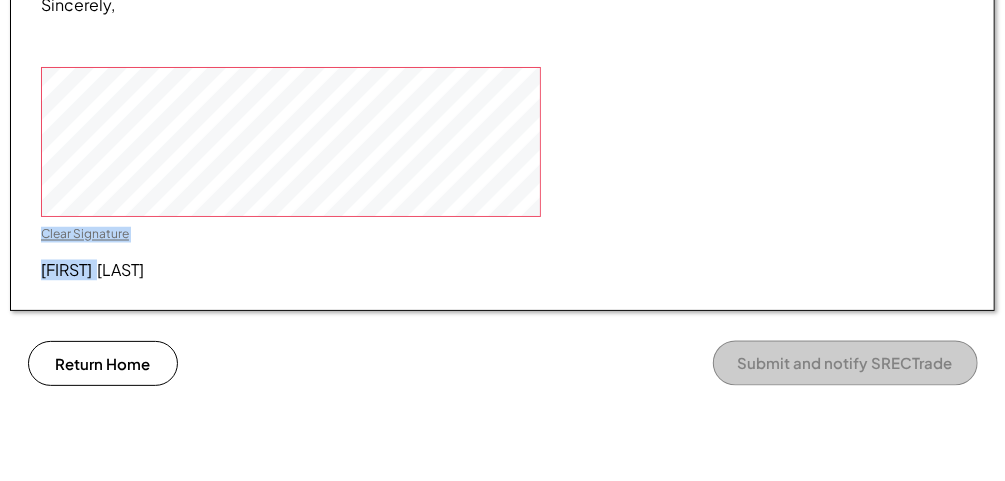 click on "Freddie Ramos" at bounding box center (92, 271) 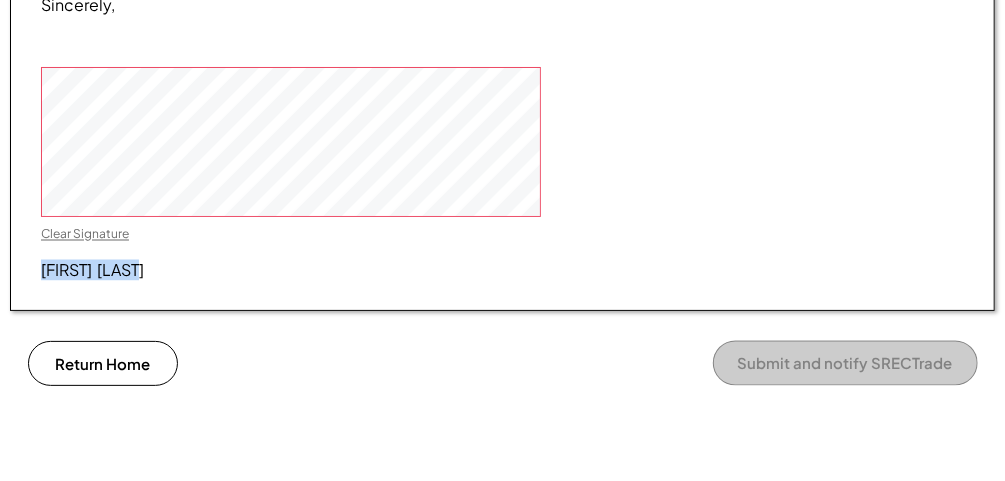 drag, startPoint x: 42, startPoint y: 352, endPoint x: 158, endPoint y: 358, distance: 116.15507 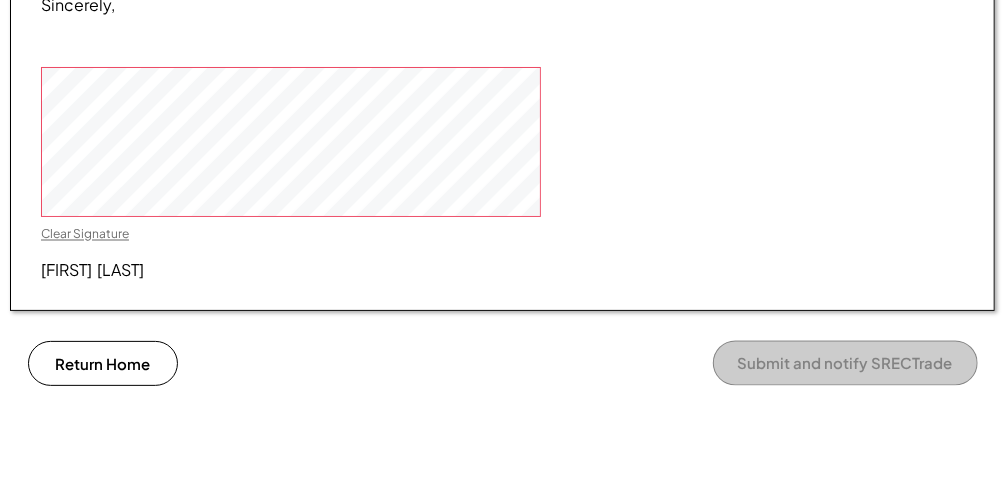 click on "Clear Signature" at bounding box center [85, 235] 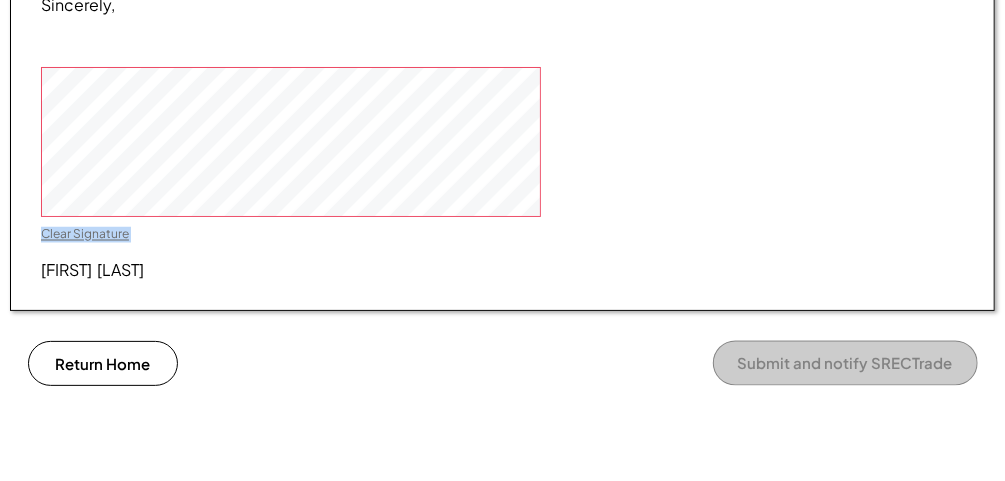 click on "Clear Signature Freddie Ramos" at bounding box center (502, 173) 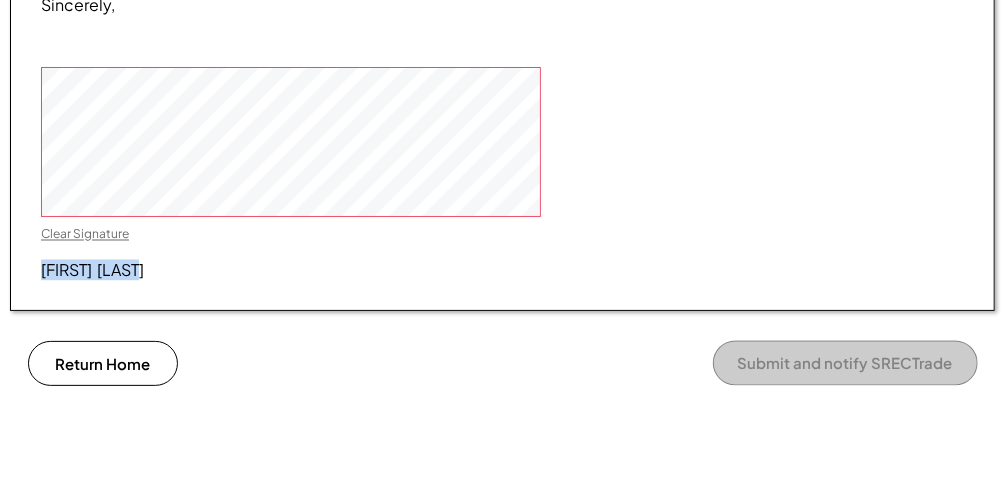 drag, startPoint x: 30, startPoint y: 343, endPoint x: 162, endPoint y: 348, distance: 132.09467 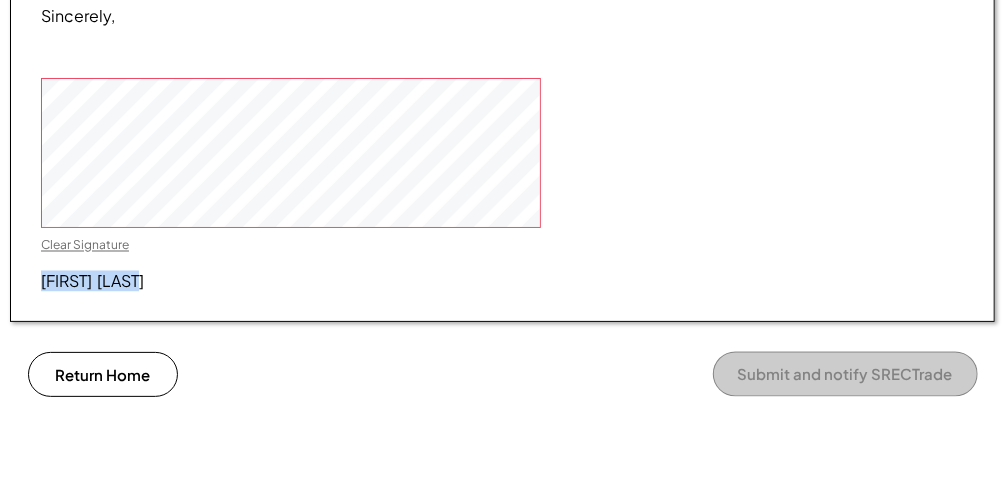 scroll, scrollTop: 1270, scrollLeft: 0, axis: vertical 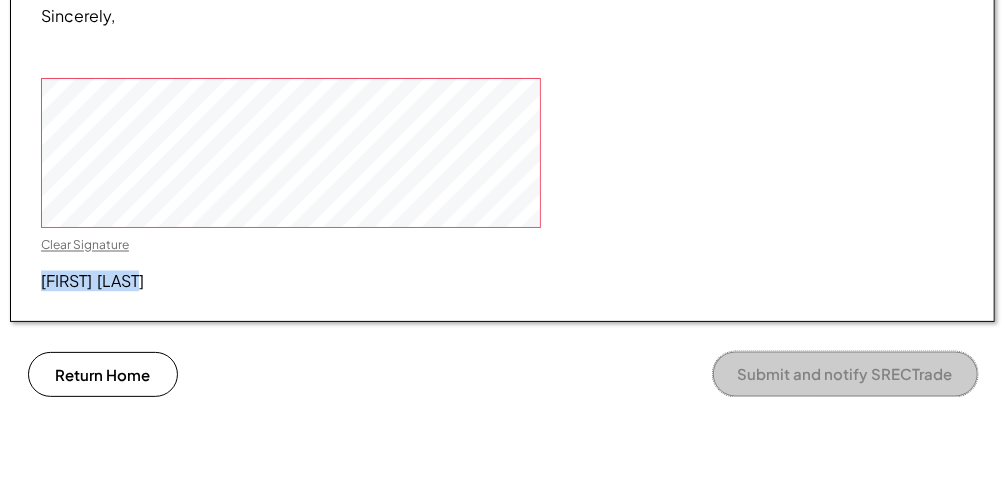 click on "Submit and notify SRECTrade" at bounding box center (845, 374) 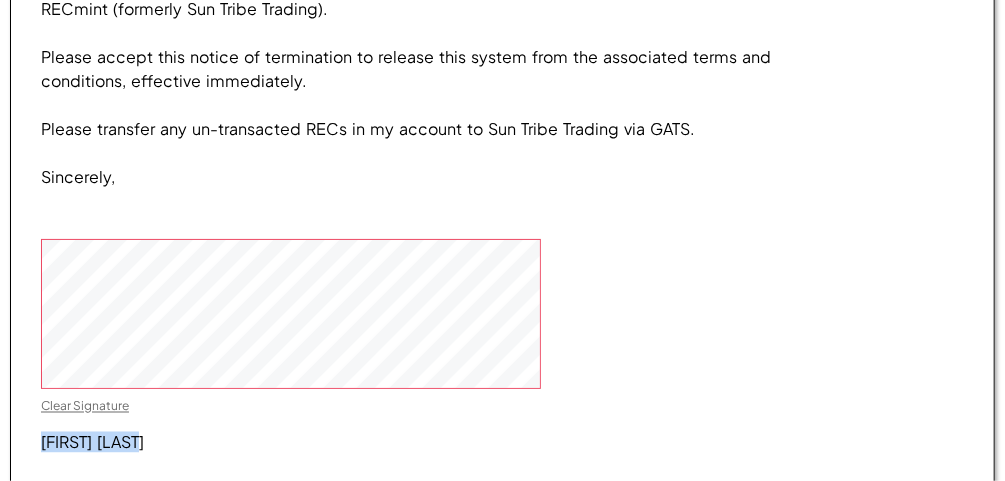 scroll, scrollTop: 1067, scrollLeft: 0, axis: vertical 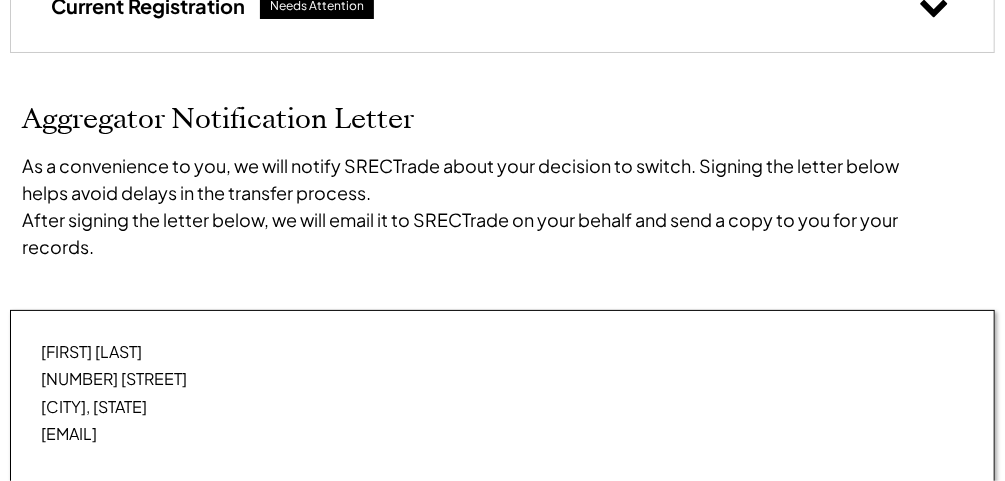 click on "Needs Attention" at bounding box center [317, 6] 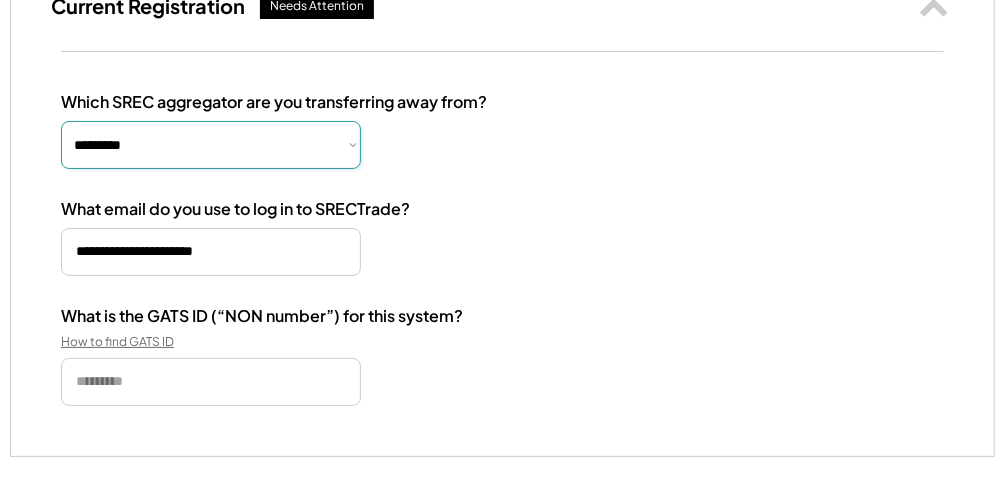 click on "**********" at bounding box center [211, 145] 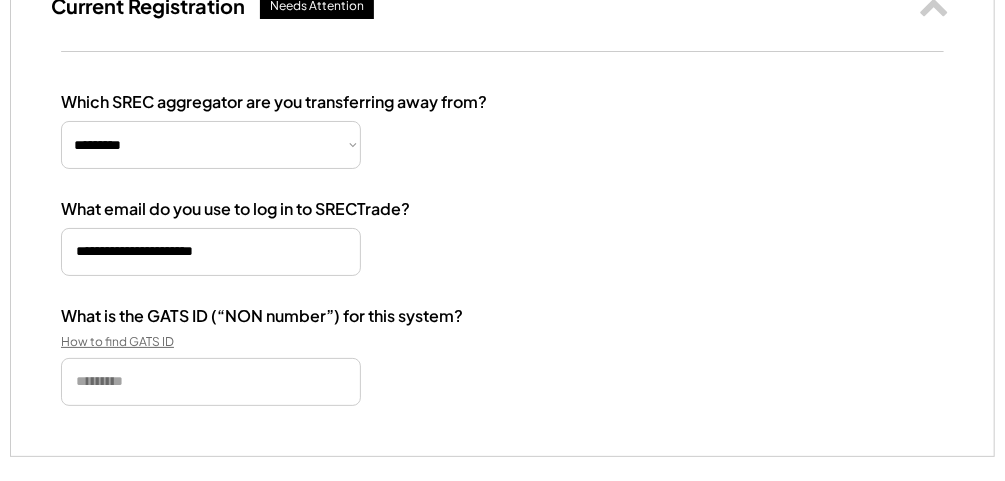 drag, startPoint x: 931, startPoint y: 31, endPoint x: 989, endPoint y: 21, distance: 58.855755 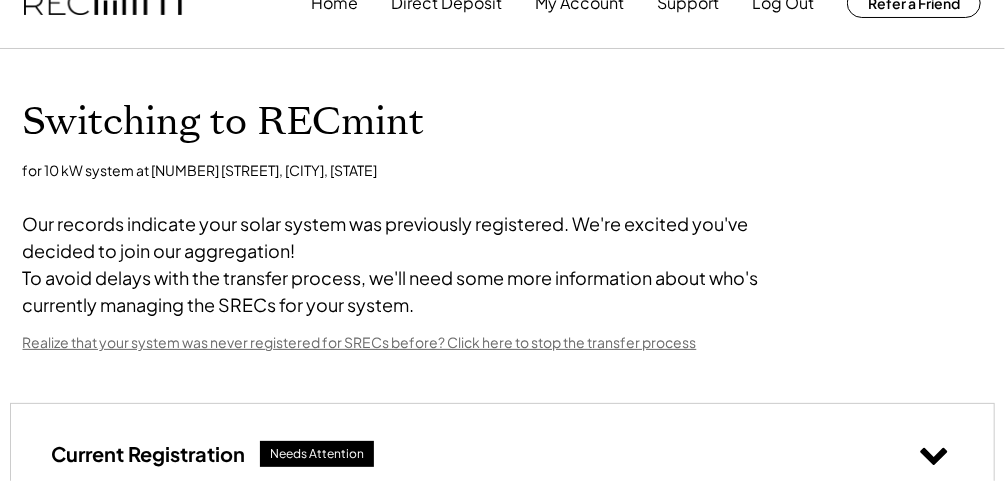 scroll, scrollTop: 0, scrollLeft: 0, axis: both 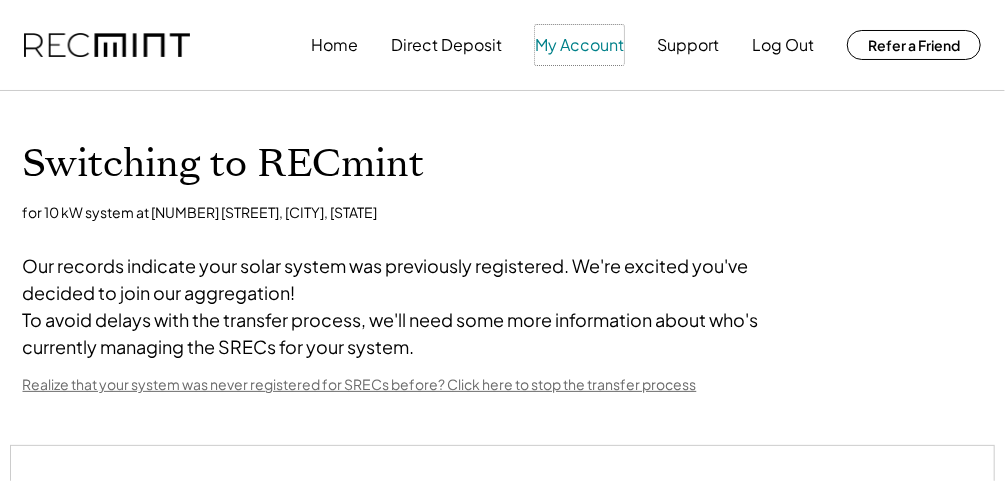 click on "My Account" at bounding box center [579, 45] 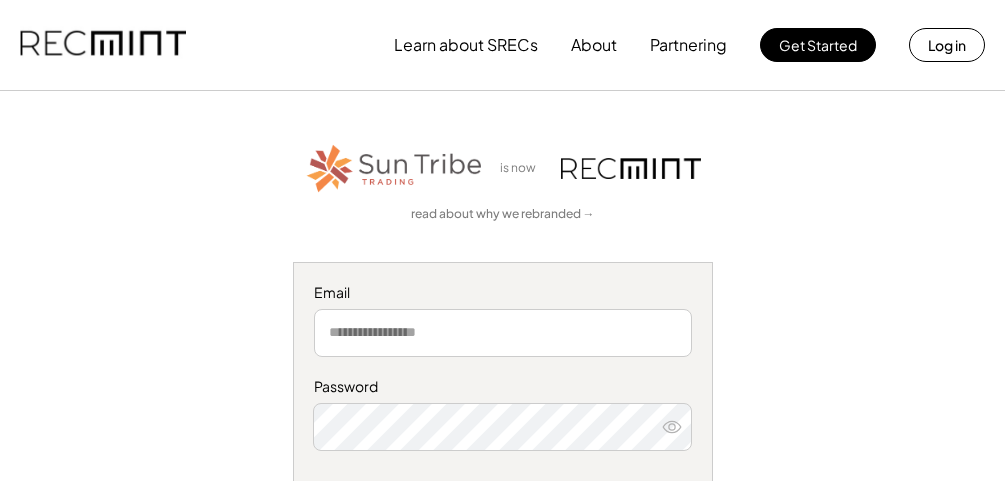 scroll, scrollTop: 0, scrollLeft: 0, axis: both 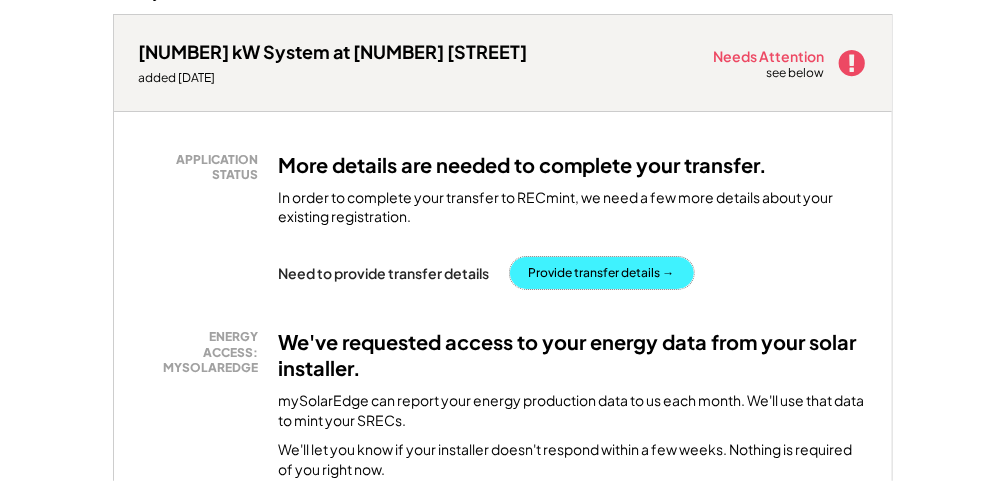click on "Provide transfer details →" at bounding box center (602, 273) 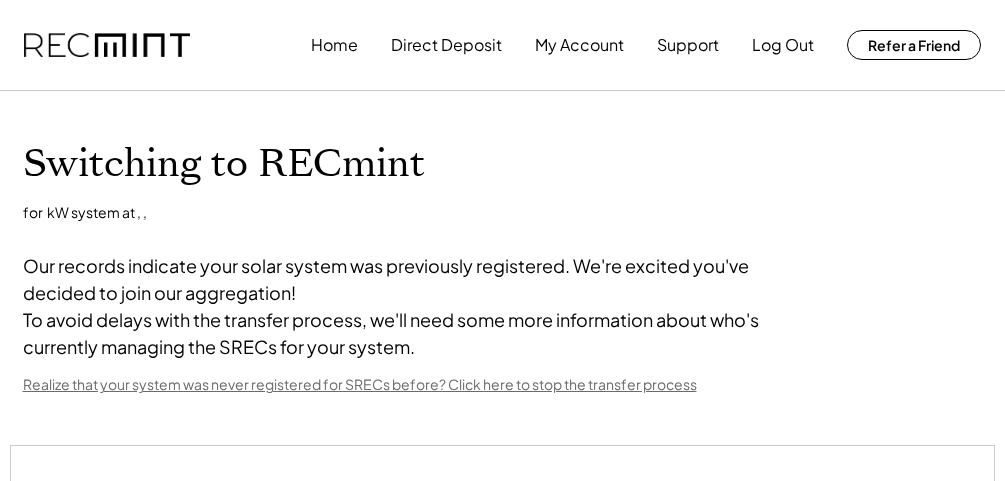 scroll, scrollTop: 0, scrollLeft: 0, axis: both 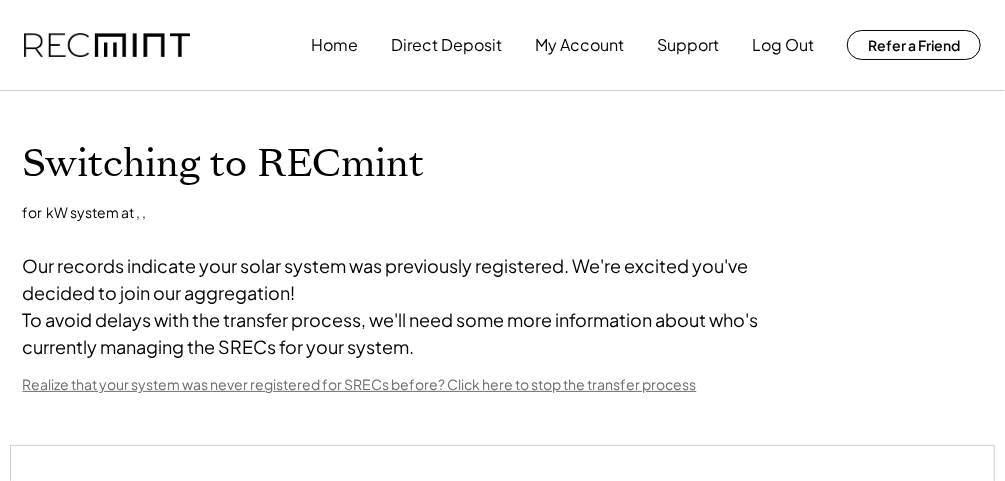 select on "**********" 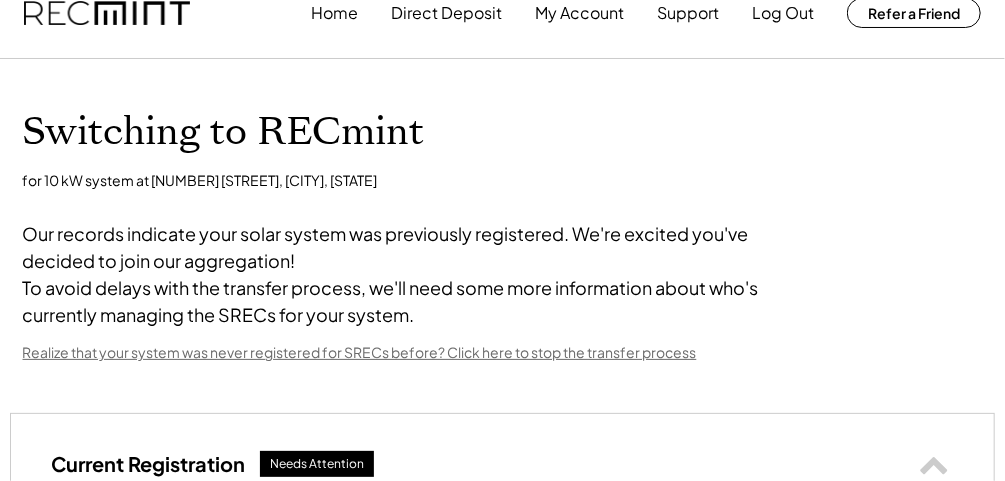 scroll, scrollTop: 181, scrollLeft: 0, axis: vertical 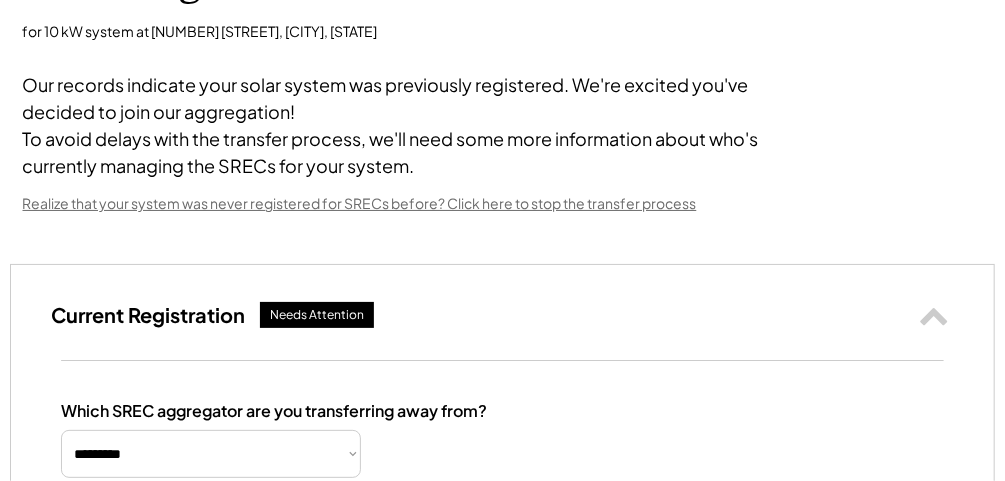click on "Needs Attention" at bounding box center (317, 315) 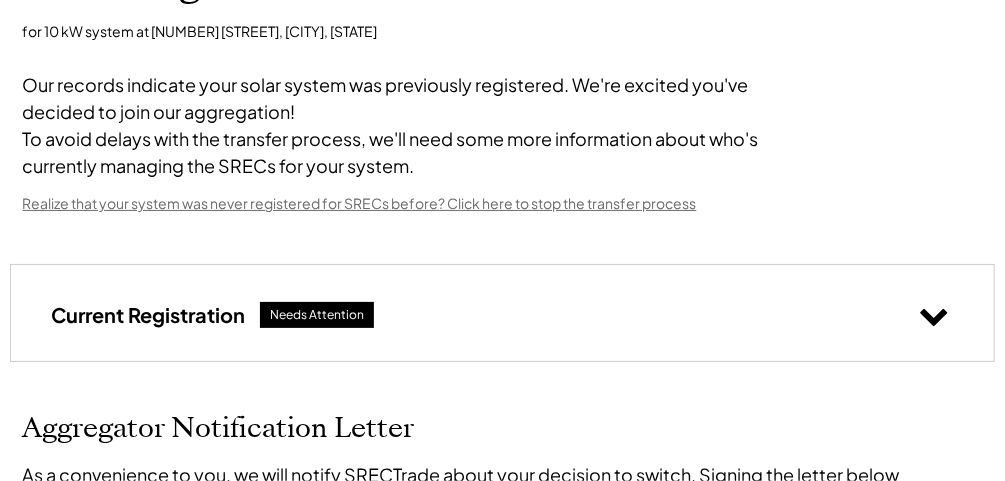 click 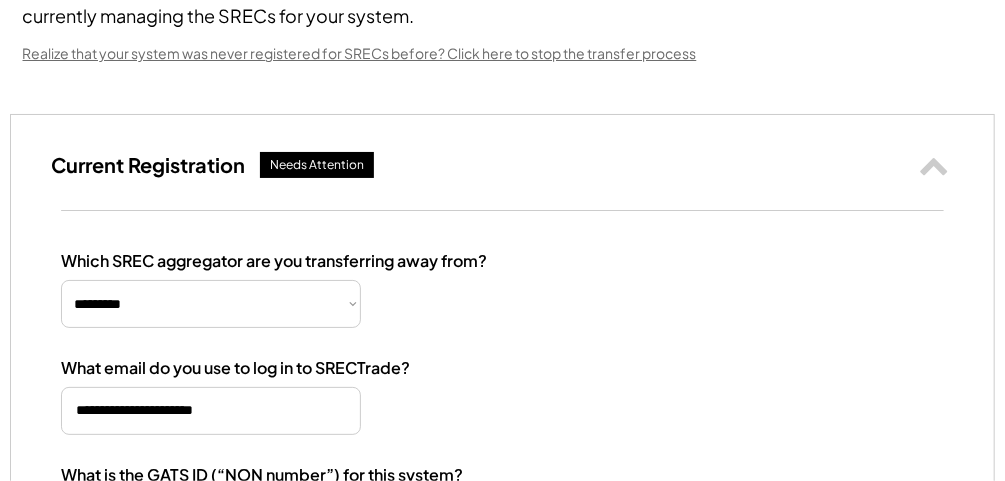 scroll, scrollTop: 448, scrollLeft: 0, axis: vertical 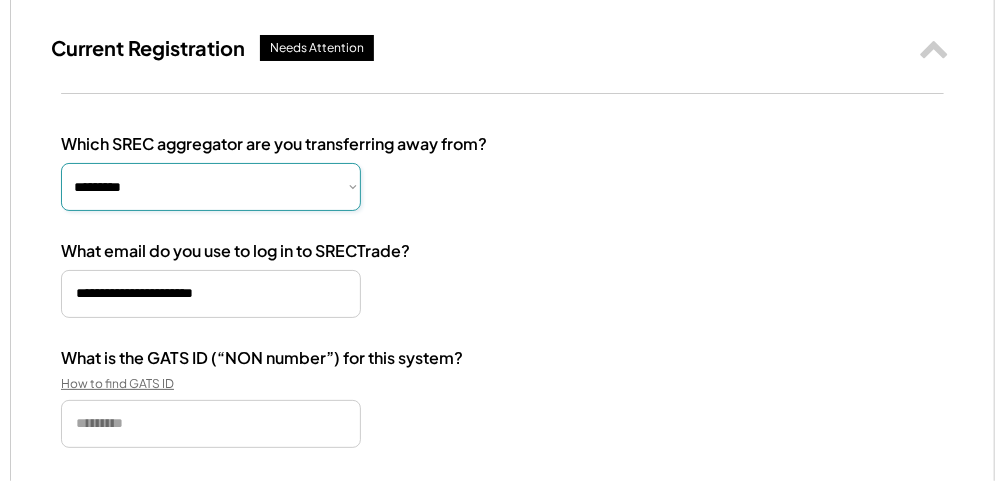 click on "**********" at bounding box center (211, 187) 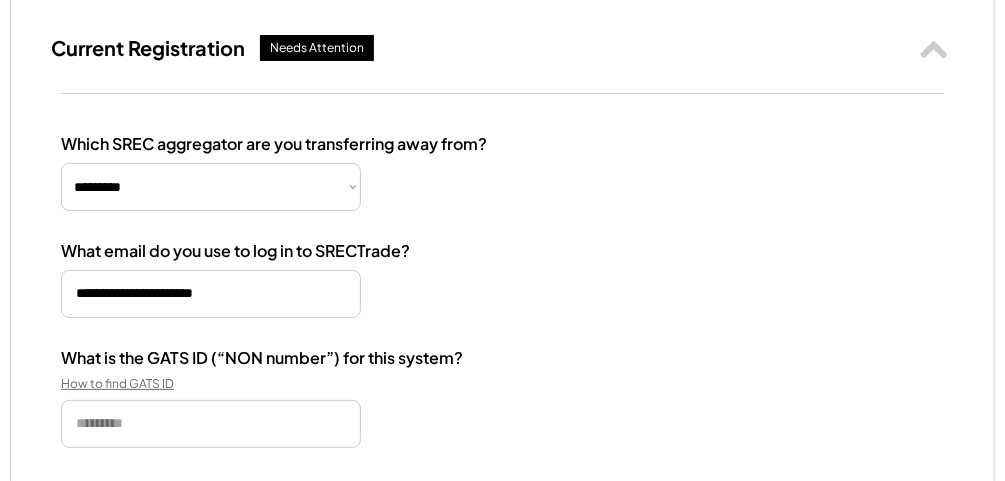 click on "What is the GATS ID (“NON number”) for this system? How to find GATS ID" at bounding box center [502, 398] 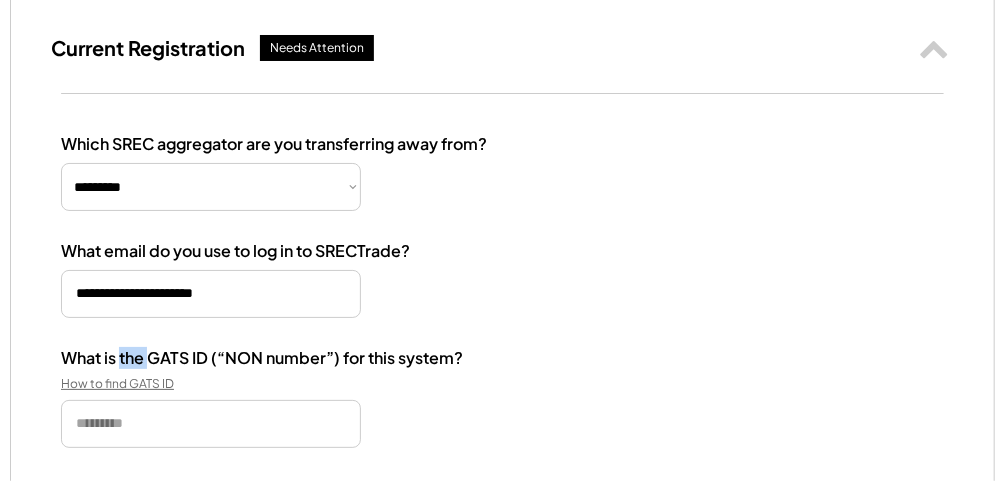 click on "What is the GATS ID (“NON number”) for this system? How to find GATS ID" at bounding box center [502, 398] 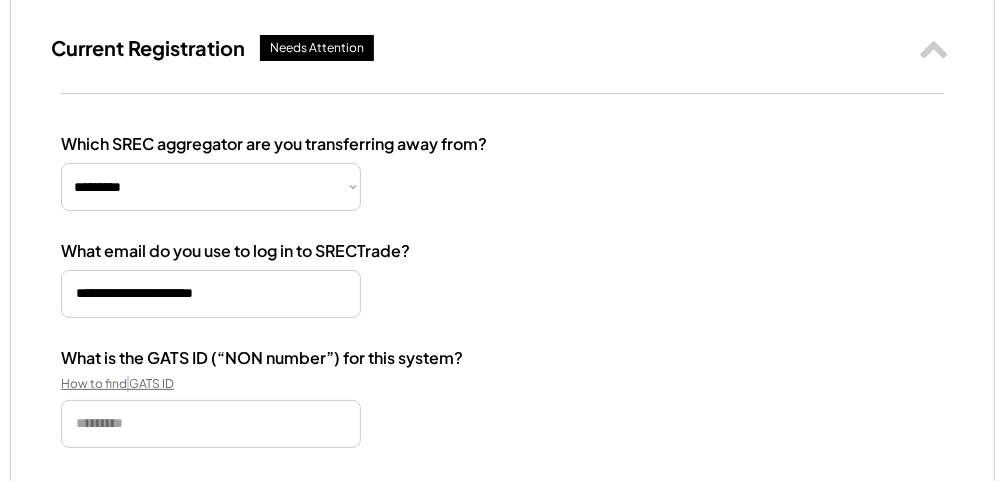drag, startPoint x: 137, startPoint y: 397, endPoint x: 126, endPoint y: 410, distance: 17.029387 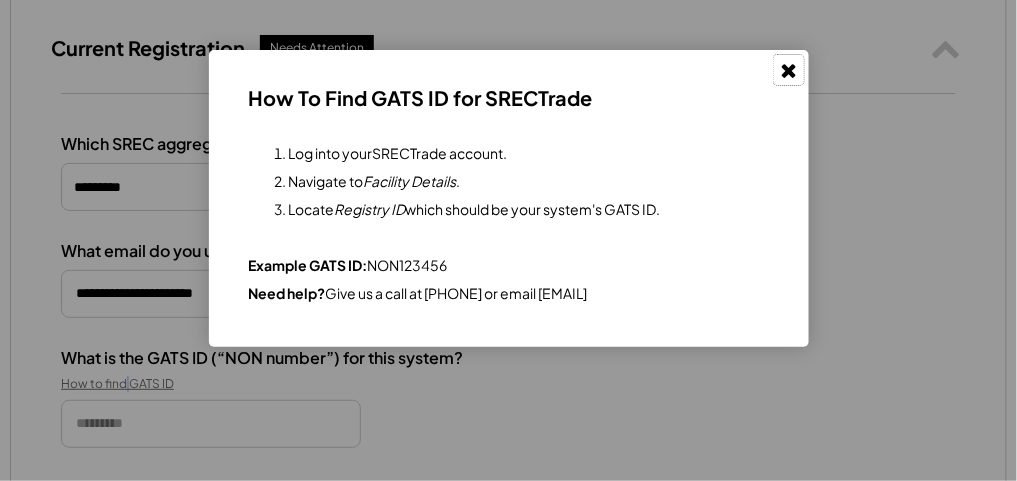 click 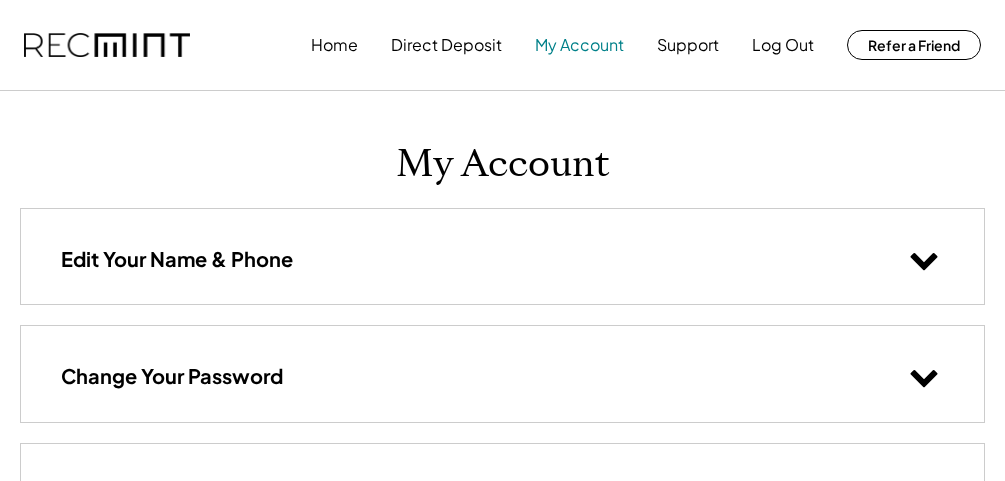 scroll, scrollTop: 0, scrollLeft: 0, axis: both 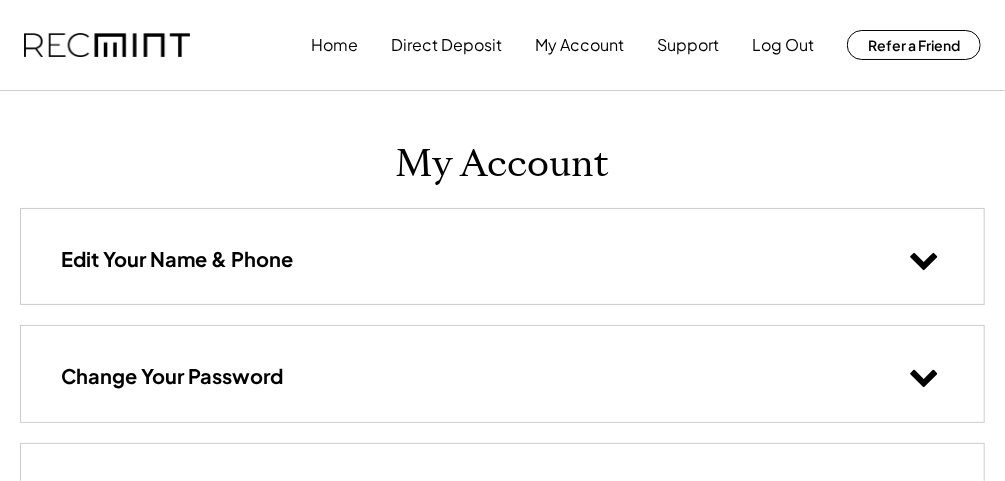 click 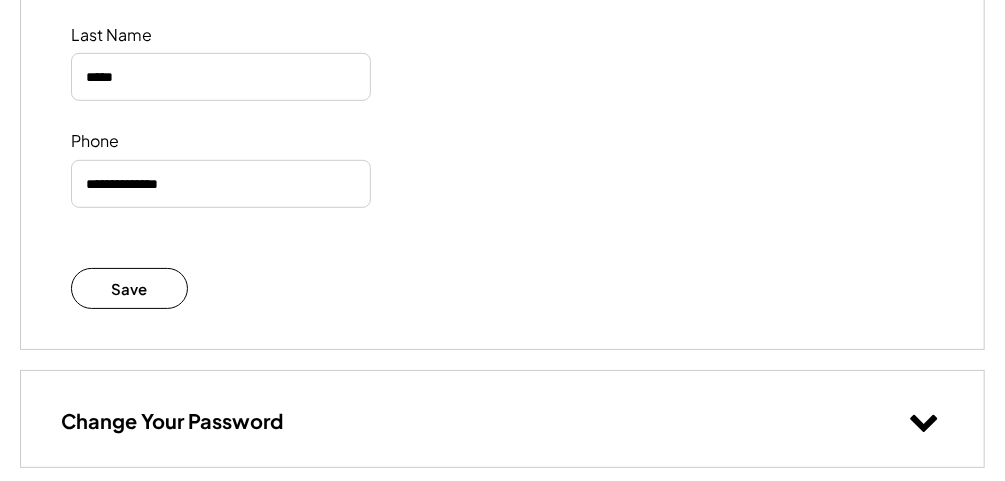 scroll, scrollTop: 437, scrollLeft: 0, axis: vertical 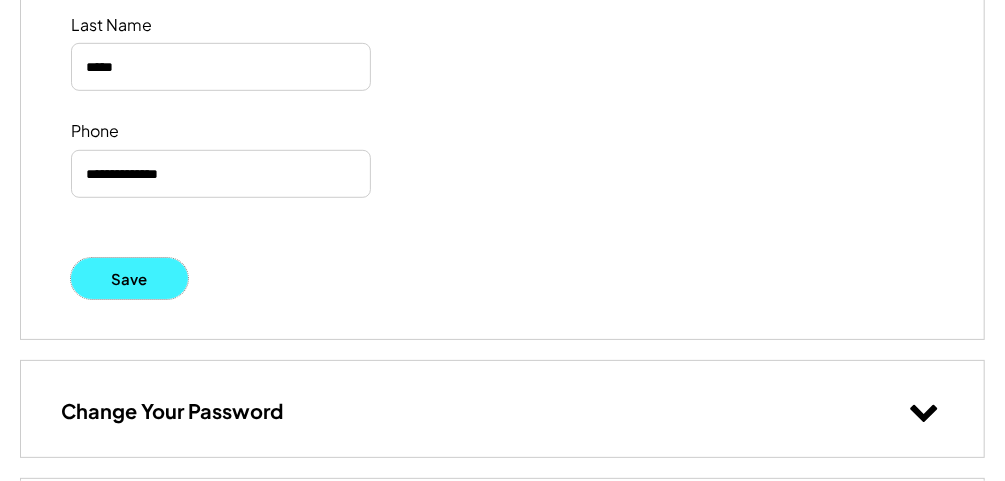click on "Save" at bounding box center [129, 278] 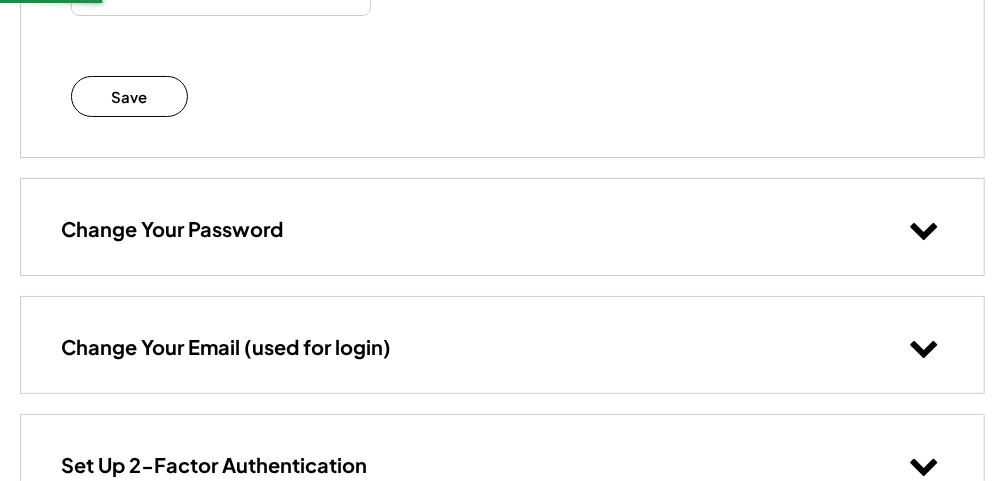 scroll, scrollTop: 693, scrollLeft: 0, axis: vertical 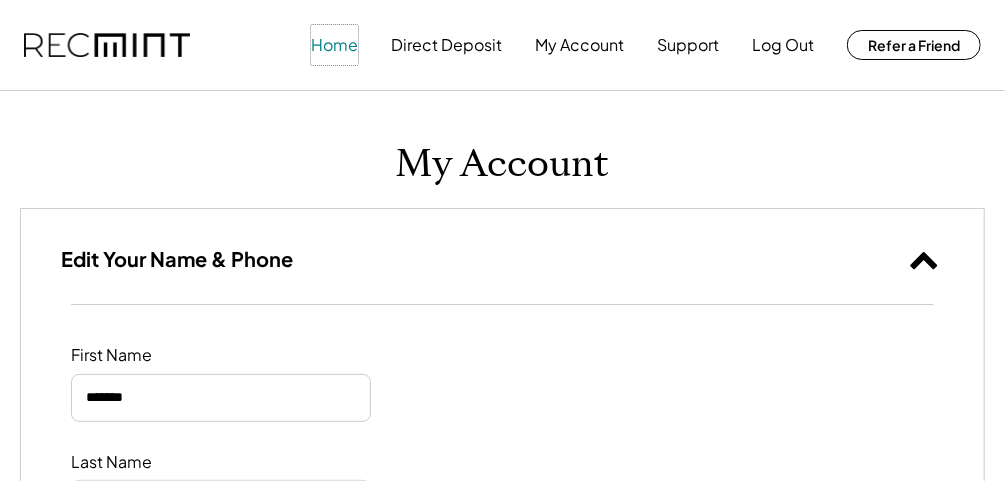 click on "Home" at bounding box center [334, 45] 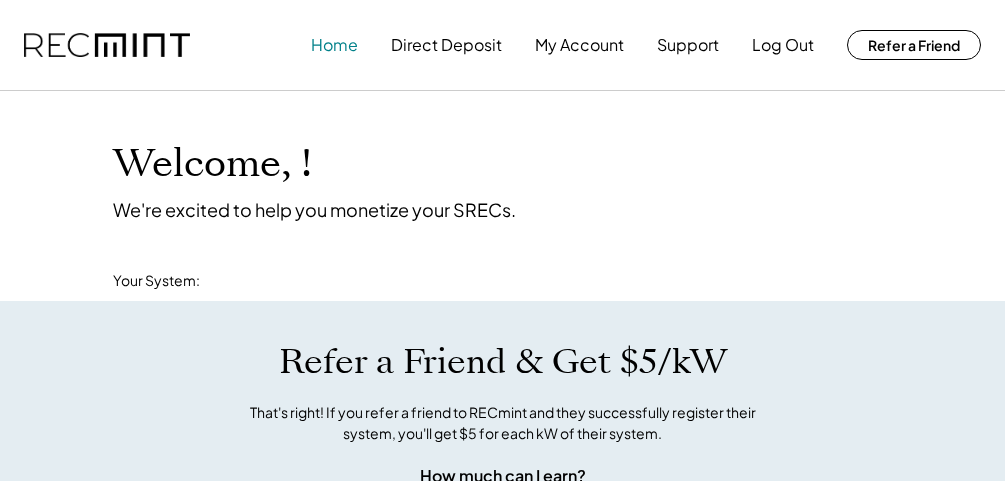 scroll, scrollTop: 0, scrollLeft: 0, axis: both 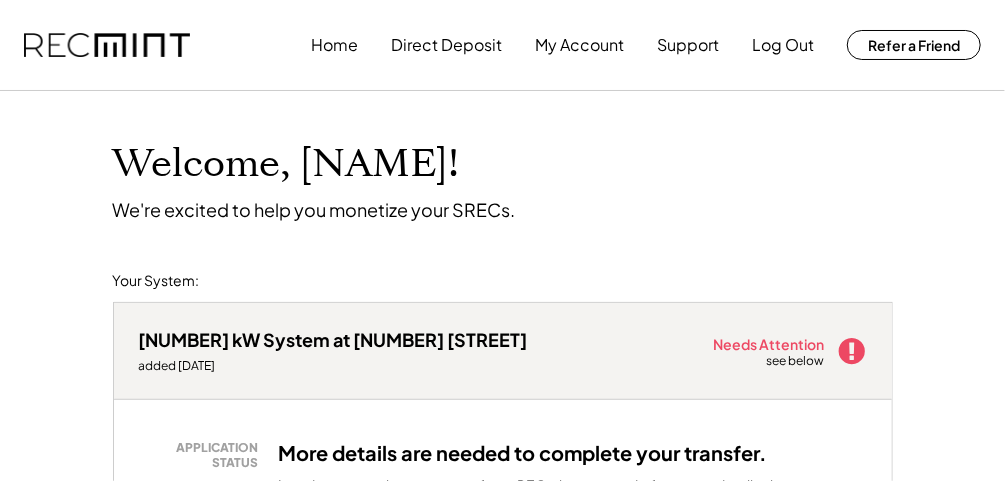 click 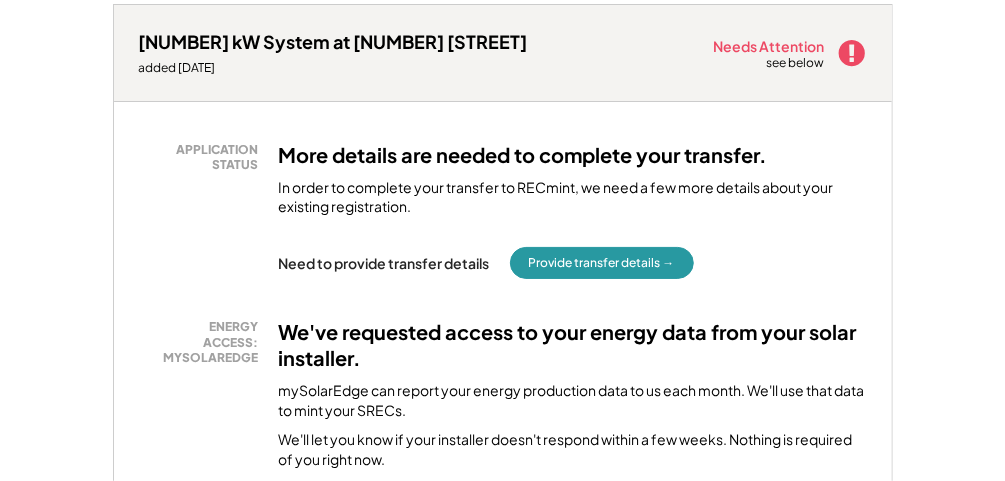 scroll, scrollTop: 320, scrollLeft: 0, axis: vertical 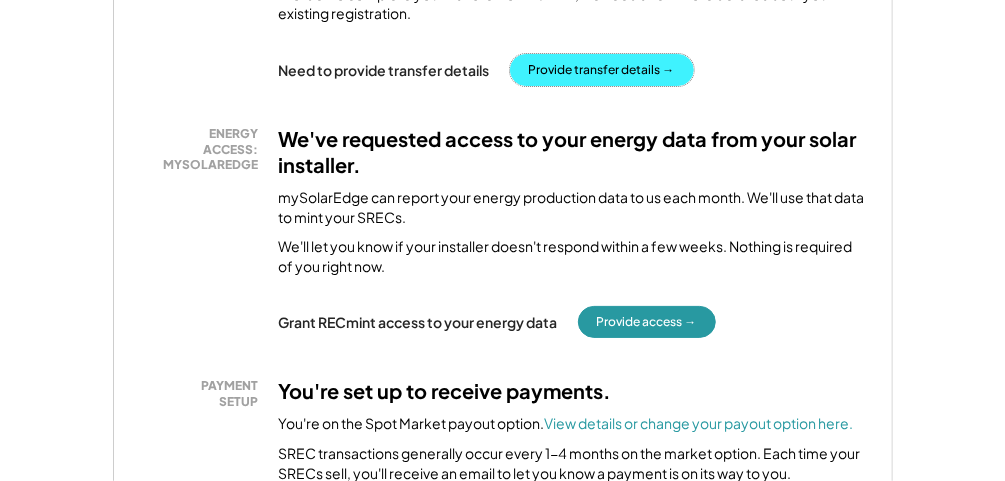 click on "Provide transfer details →" at bounding box center (602, 70) 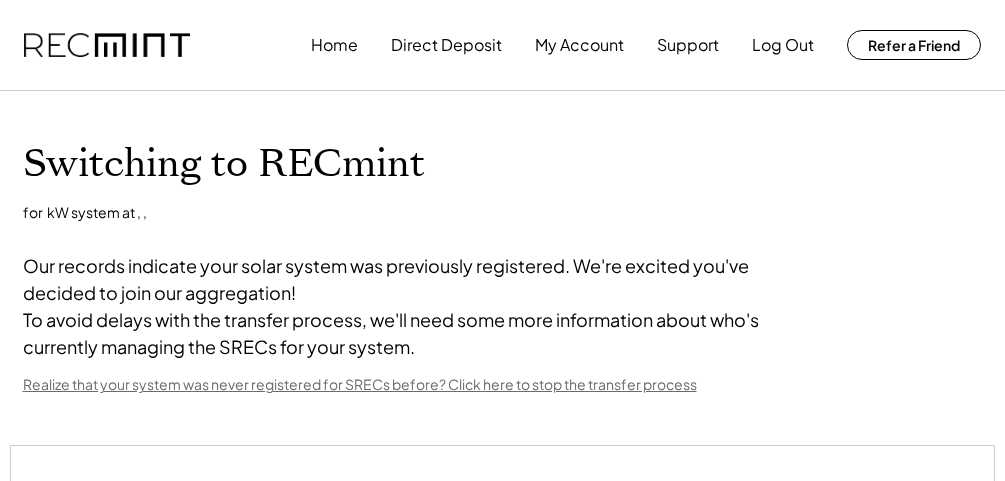 scroll, scrollTop: 0, scrollLeft: 0, axis: both 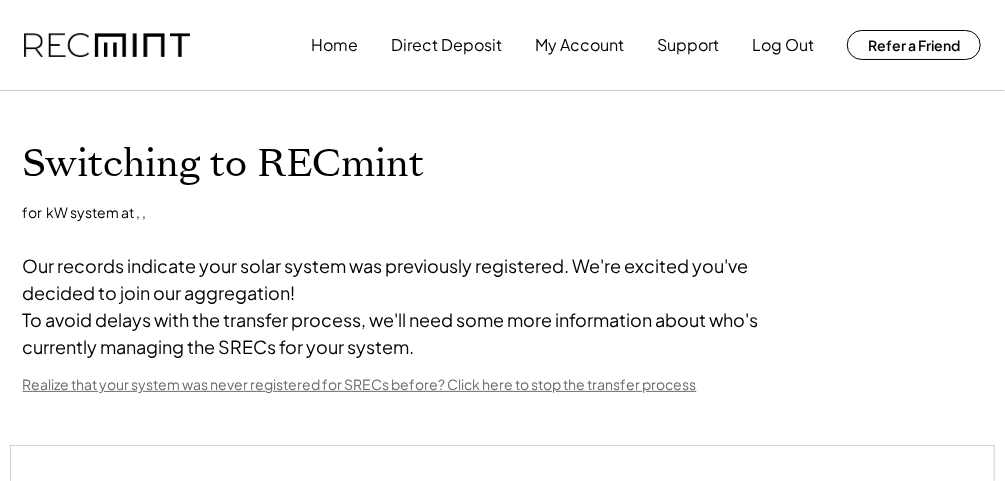 select on "**********" 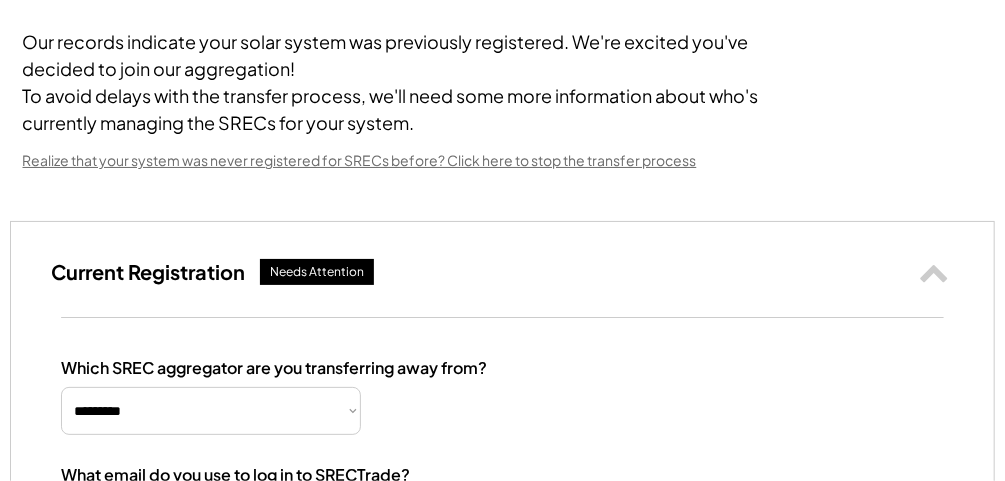 scroll, scrollTop: 234, scrollLeft: 0, axis: vertical 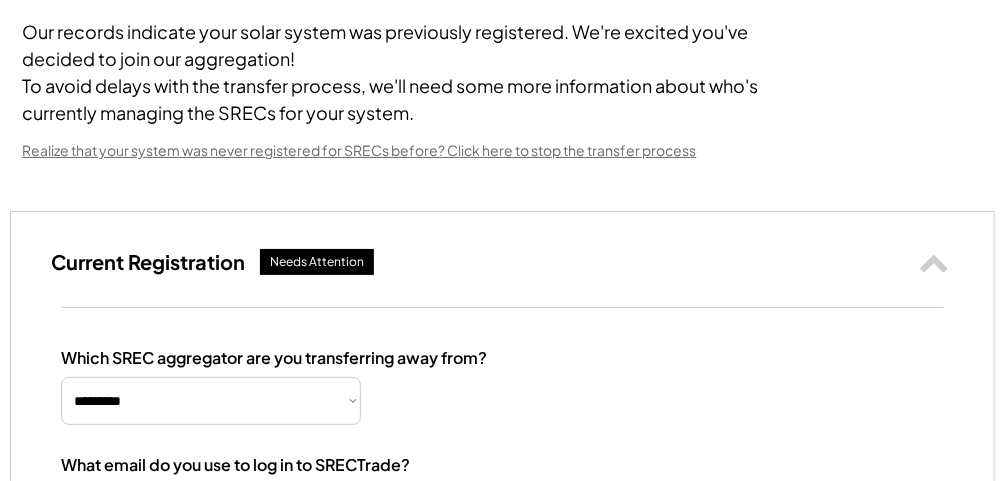 click on "Needs Attention" at bounding box center [317, 262] 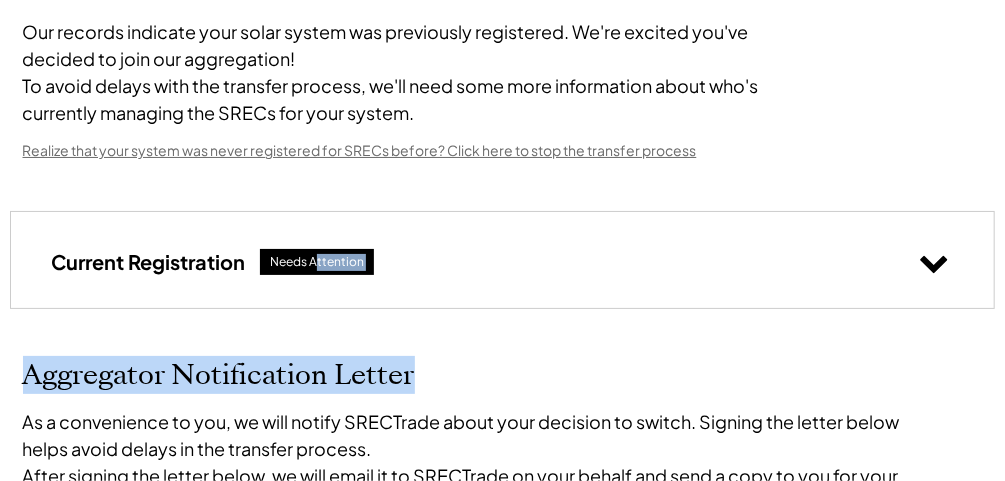 drag, startPoint x: 316, startPoint y: 282, endPoint x: 788, endPoint y: 408, distance: 488.5284 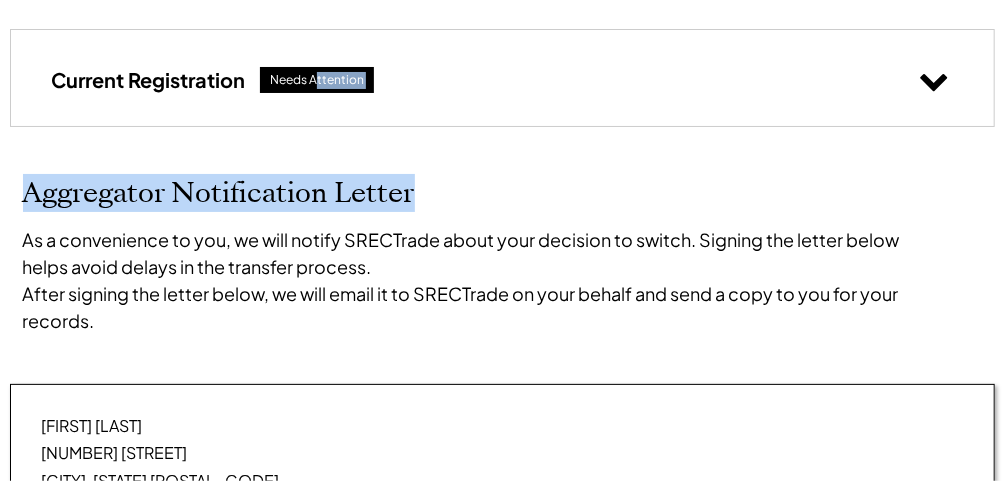 scroll, scrollTop: 480, scrollLeft: 0, axis: vertical 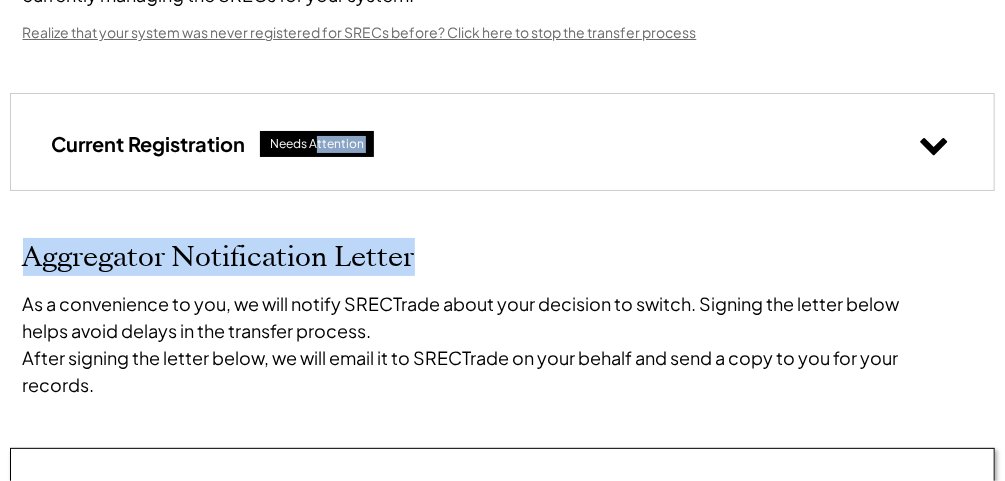 click on "Current Registration Needs Attention" at bounding box center [502, 141] 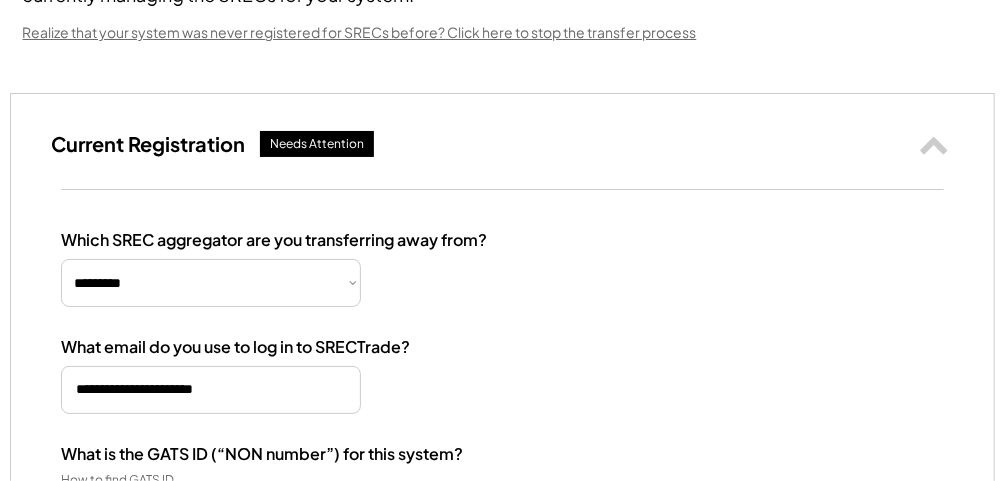 click on "Needs Attention" at bounding box center [317, 144] 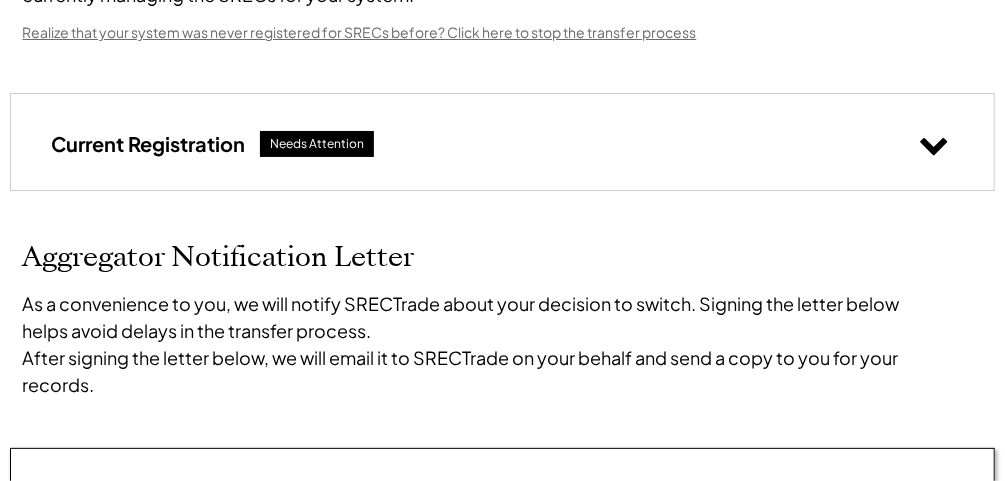 click on "Needs Attention" at bounding box center (317, 144) 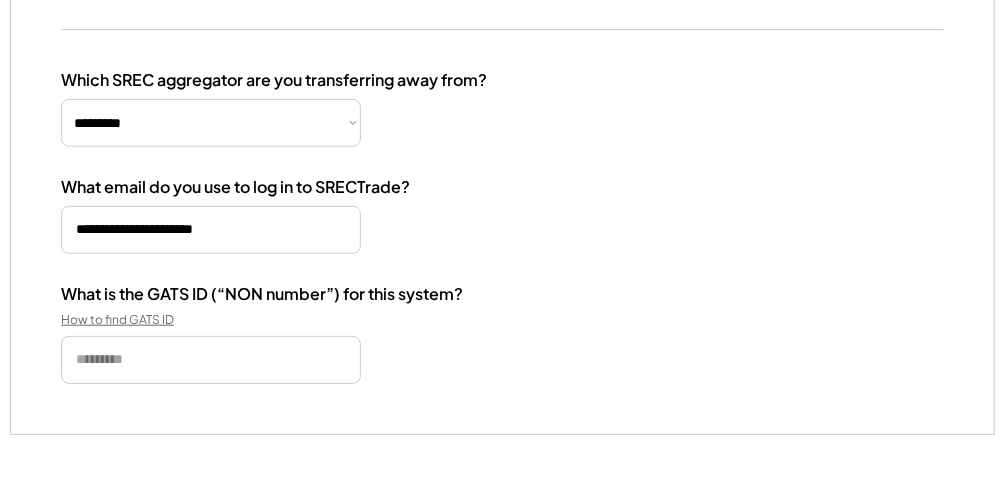scroll, scrollTop: 587, scrollLeft: 0, axis: vertical 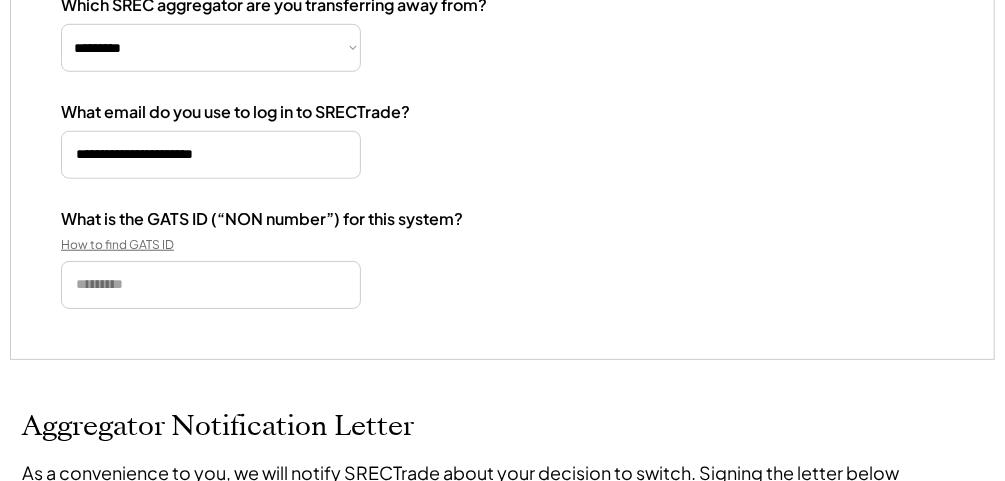 click on "How to find GATS ID" at bounding box center (161, 245) 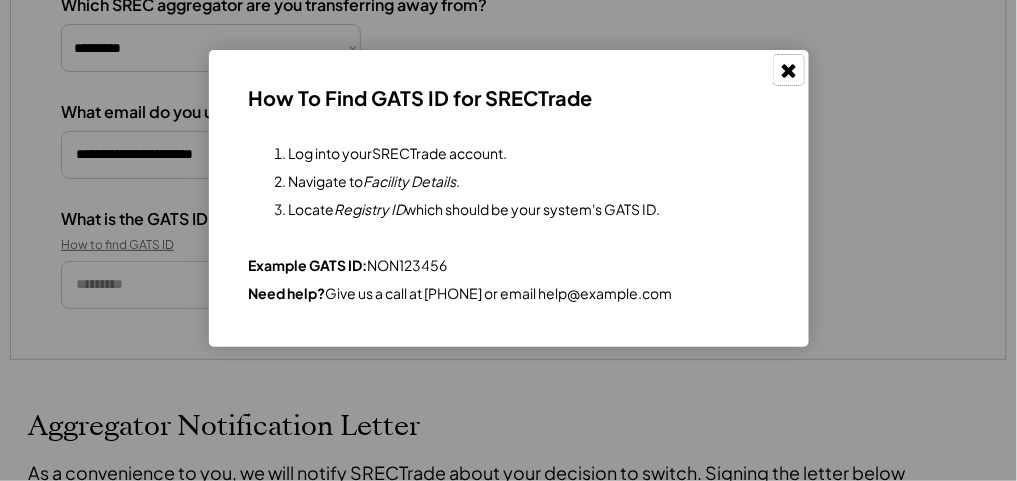 click 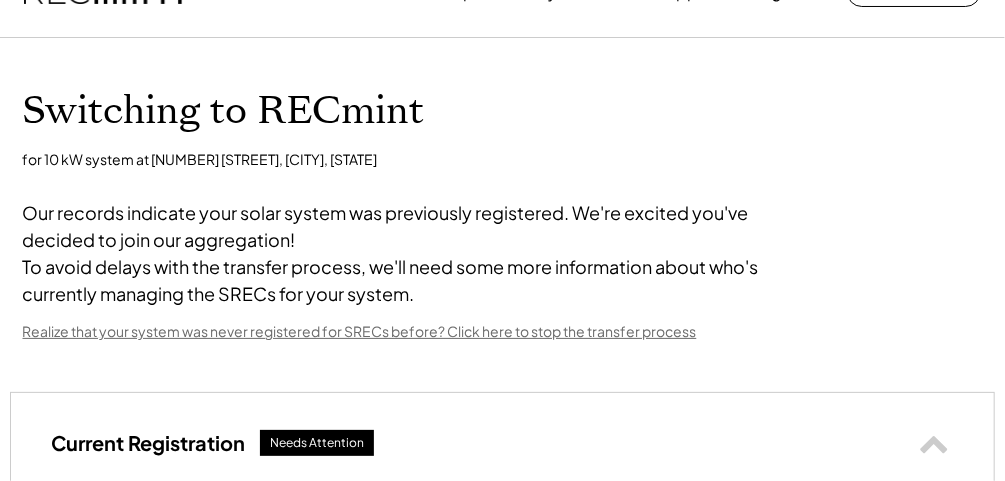 scroll, scrollTop: 0, scrollLeft: 0, axis: both 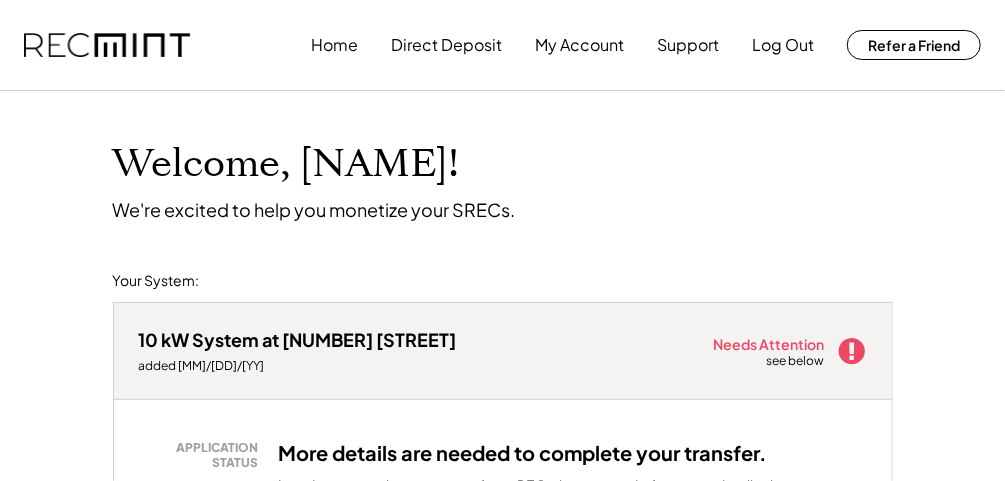 click 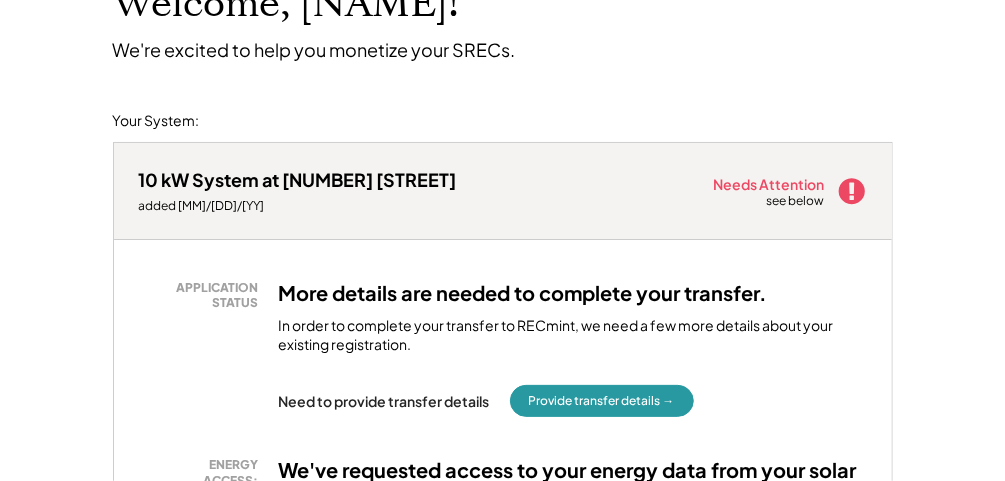scroll, scrollTop: 202, scrollLeft: 0, axis: vertical 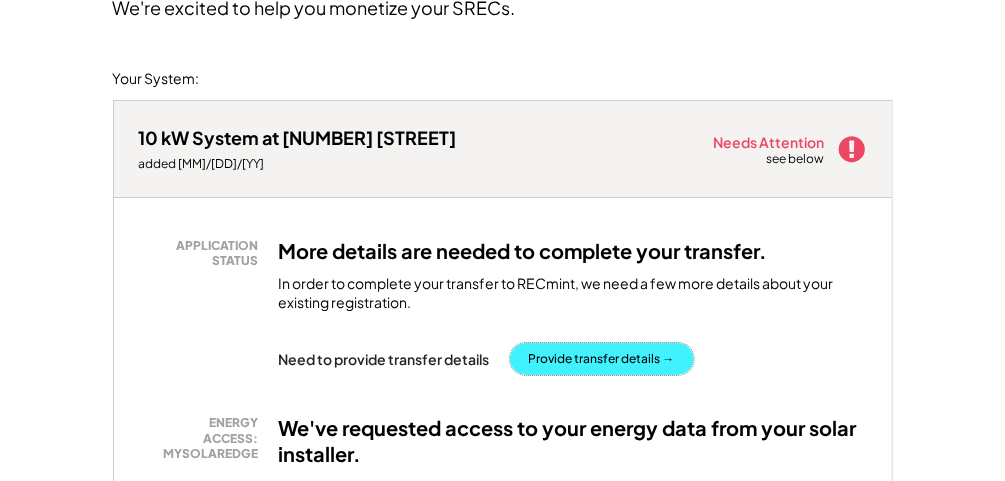 click on "Provide transfer details →" at bounding box center [602, 359] 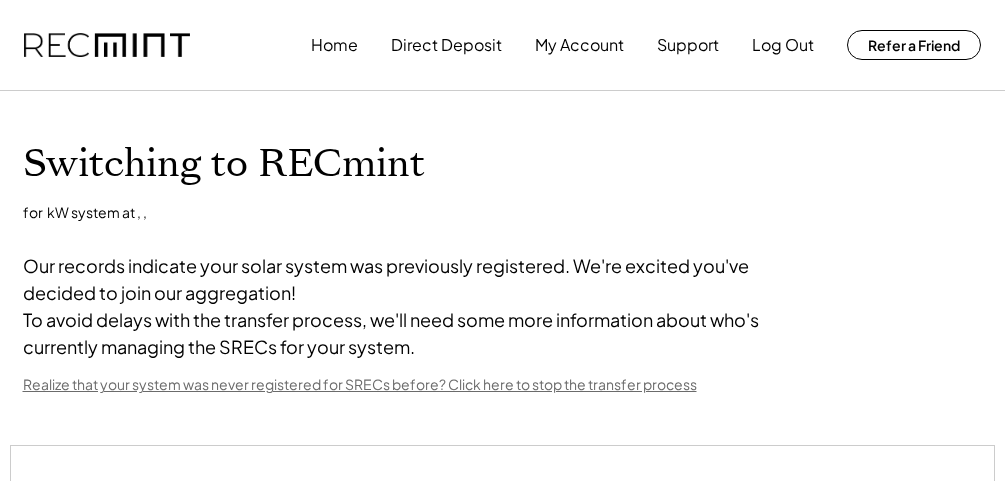 scroll, scrollTop: 0, scrollLeft: 0, axis: both 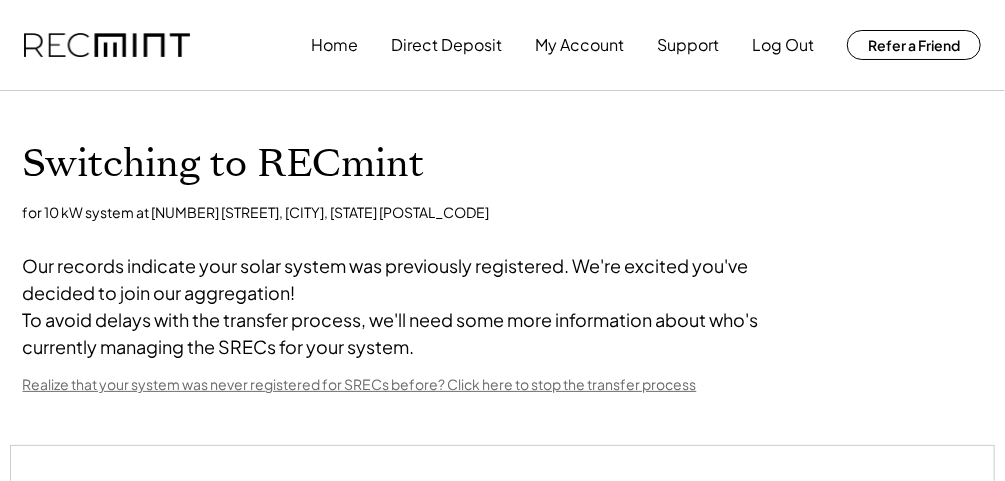 click on "Realize that your system was never registered for SRECs before? Click here to stop the transfer process" at bounding box center [360, 385] 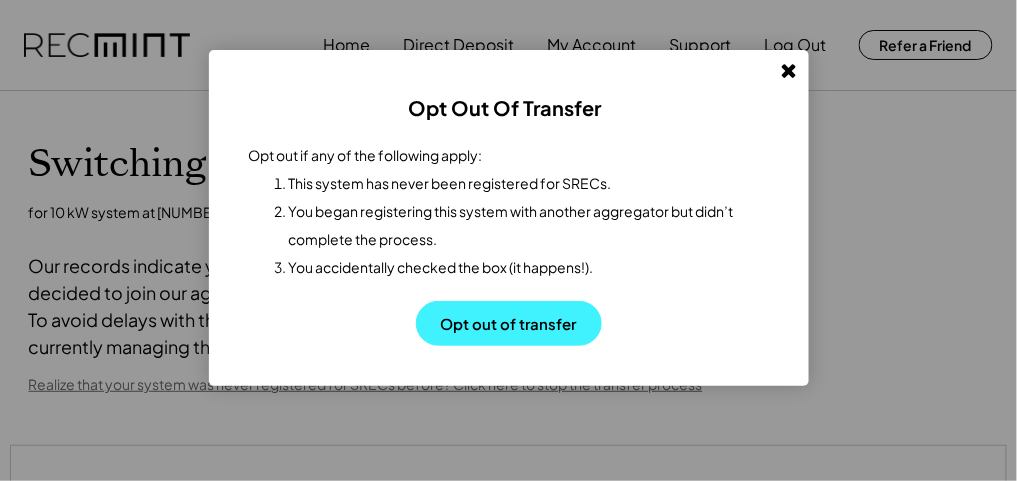 click on "Opt out of transfer" at bounding box center [509, 323] 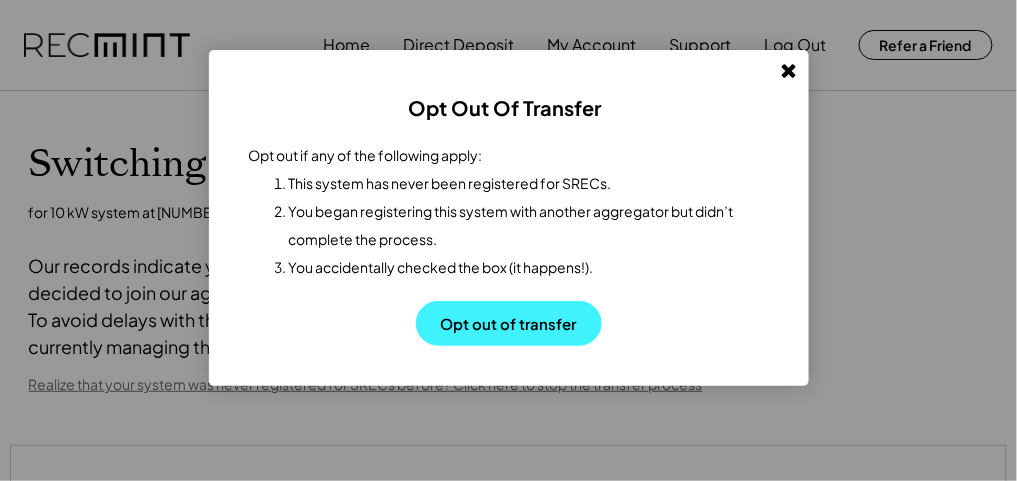 select on "**********" 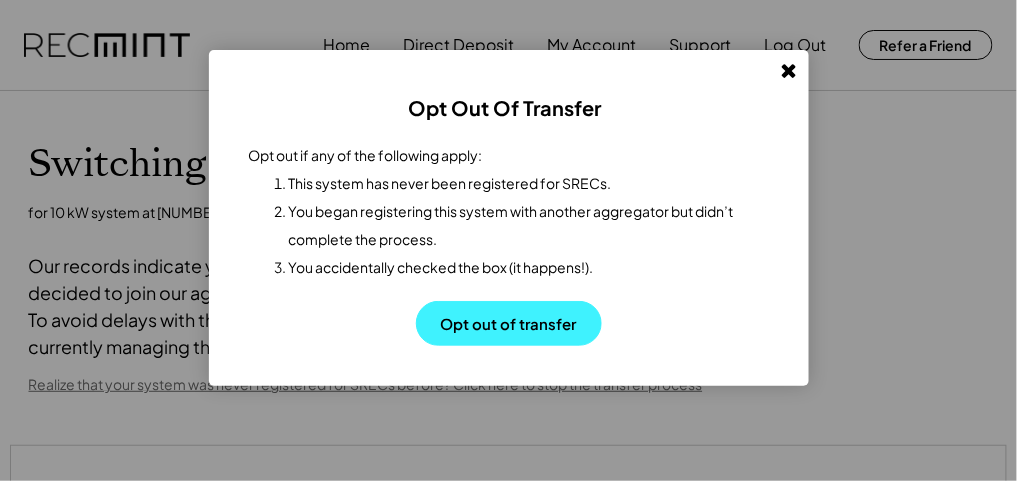 click on "Opt out of transfer" at bounding box center [509, 323] 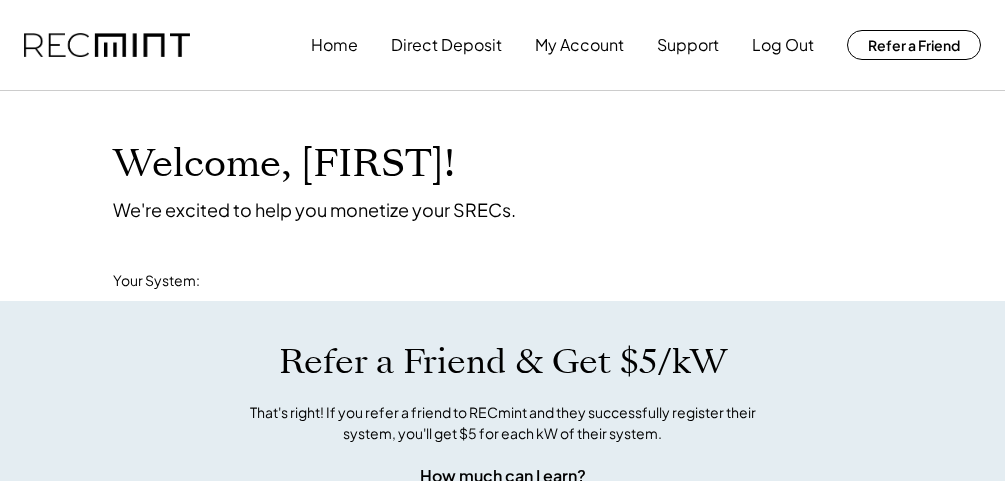 scroll, scrollTop: 0, scrollLeft: 0, axis: both 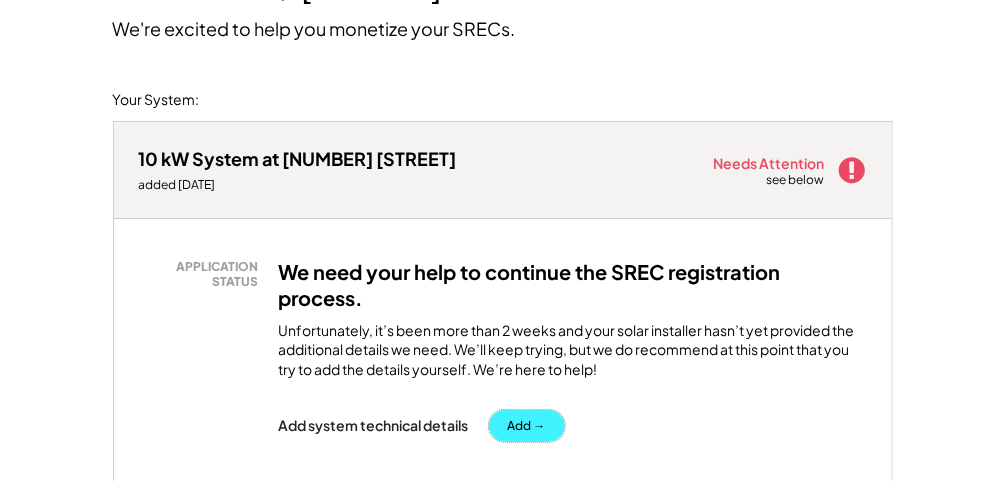 click on "Add →" at bounding box center (527, 426) 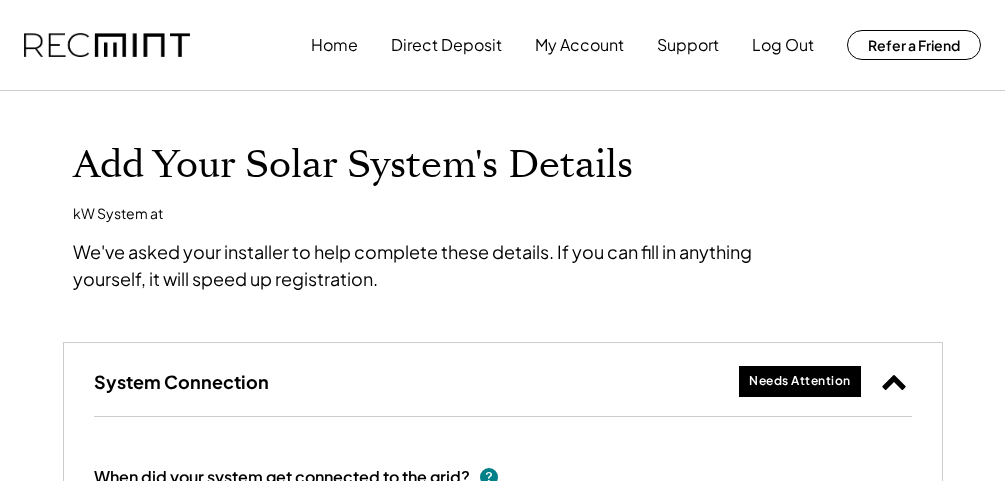 scroll, scrollTop: 0, scrollLeft: 0, axis: both 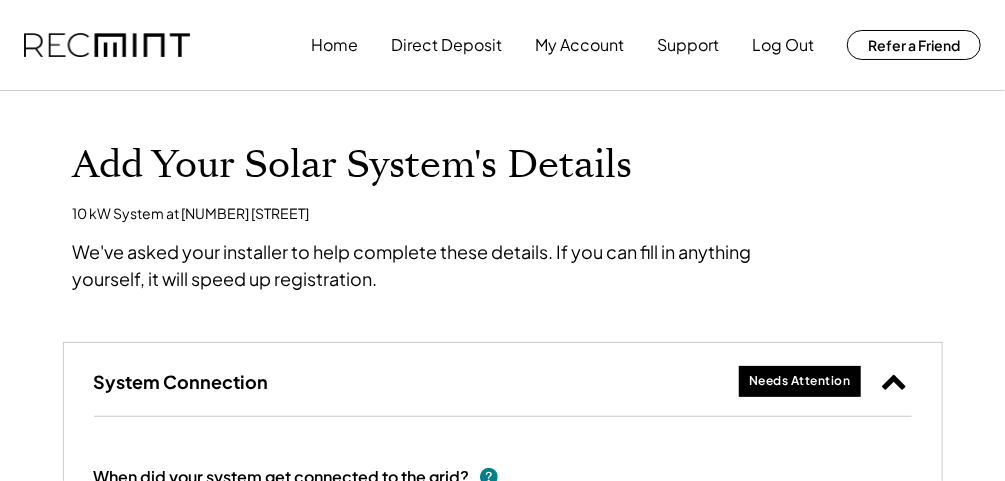 click on "Needs Attention" at bounding box center [800, 381] 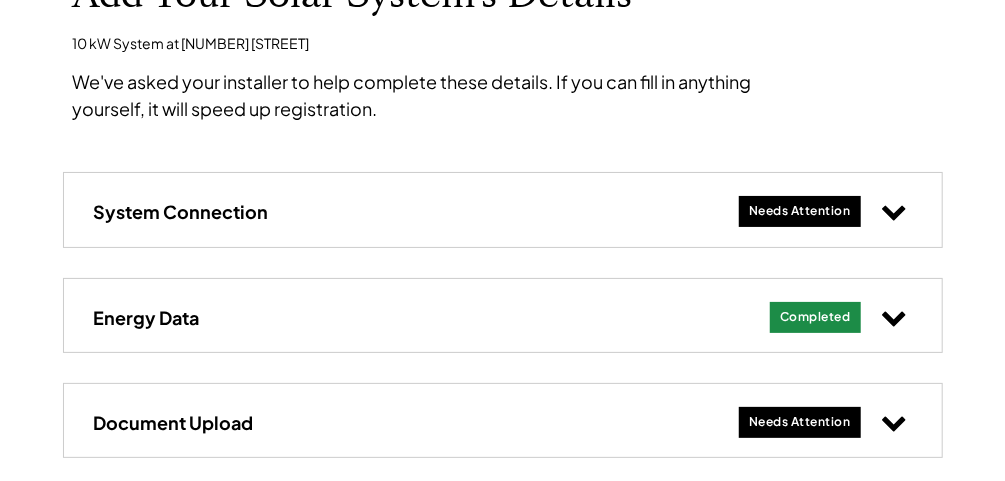scroll, scrollTop: 192, scrollLeft: 0, axis: vertical 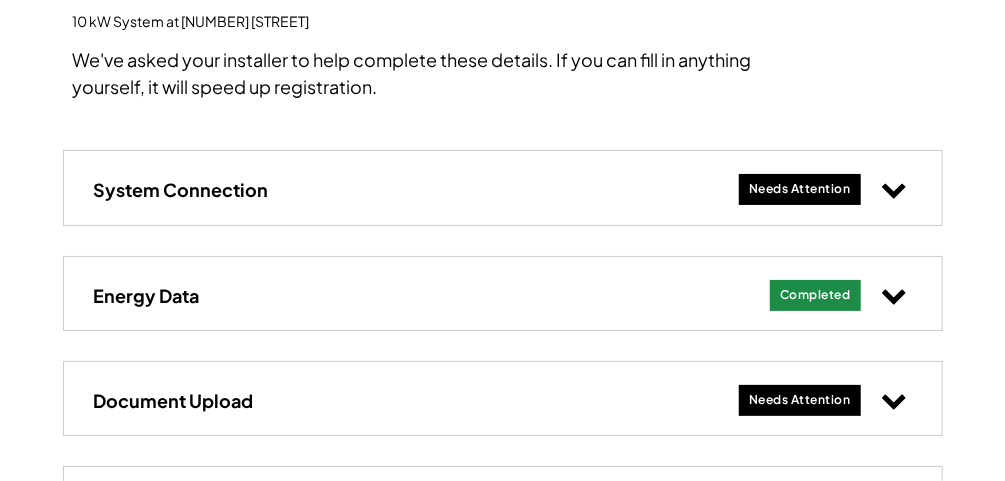 click on "Needs Attention" at bounding box center (800, 189) 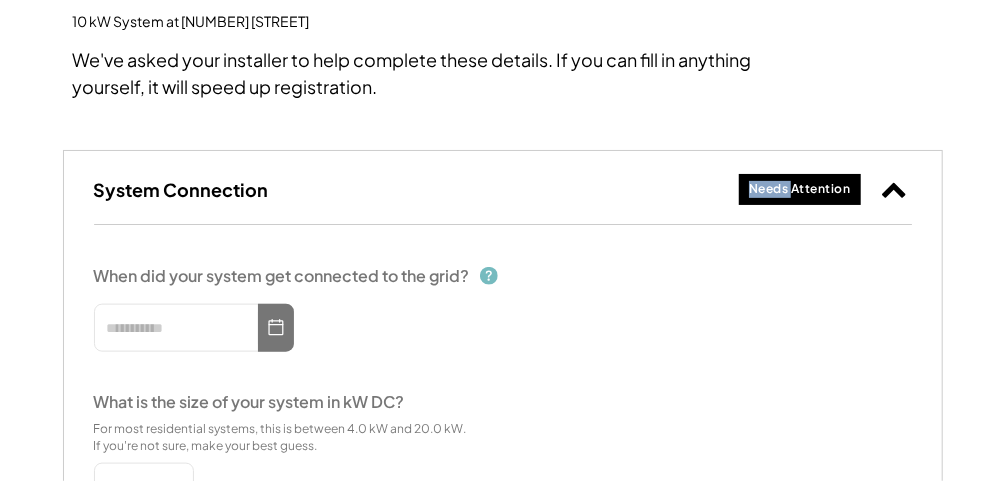 click on "Needs Attention" at bounding box center [800, 189] 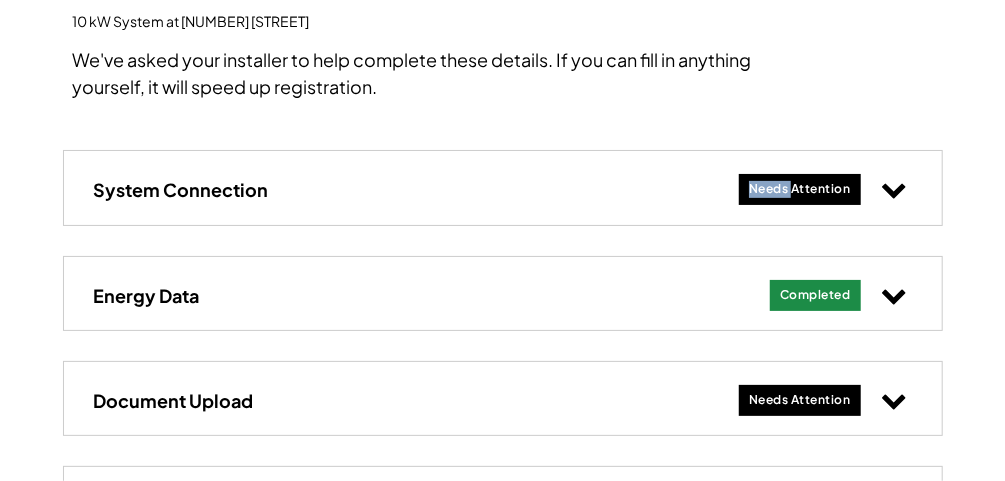 click on "Needs Attention" at bounding box center (800, 189) 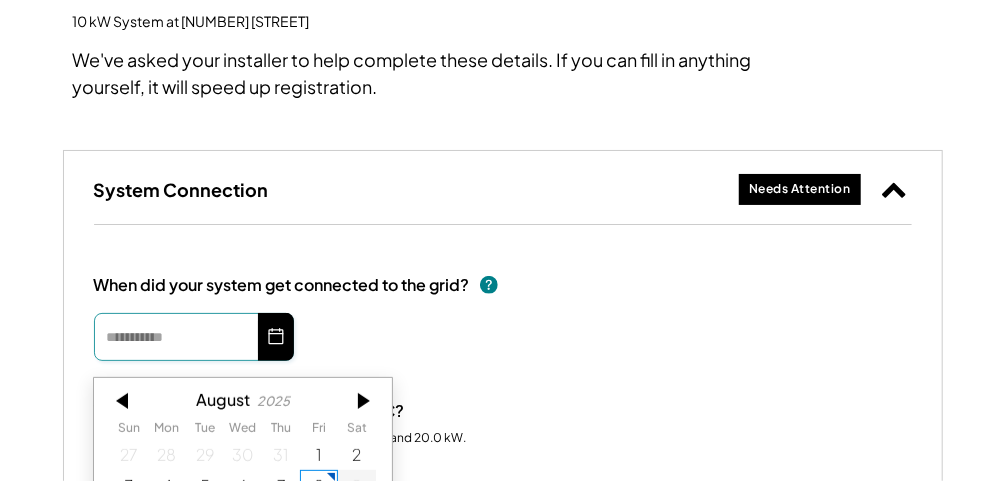 click at bounding box center (194, 337) 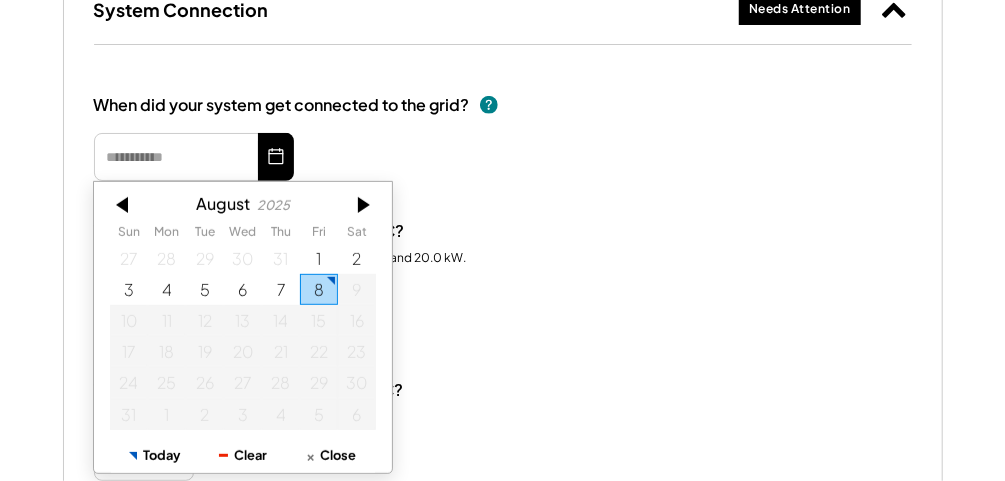 click on "19" at bounding box center [205, 351] 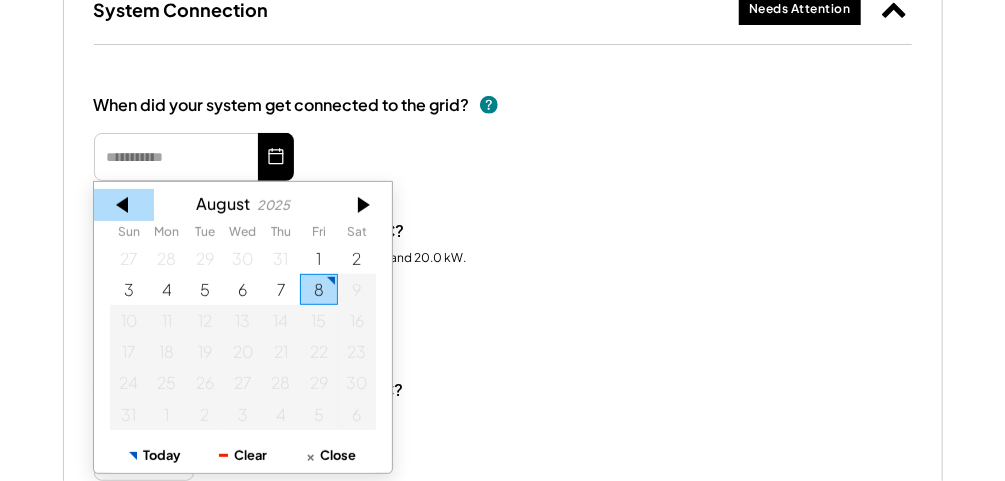 click at bounding box center [124, 205] 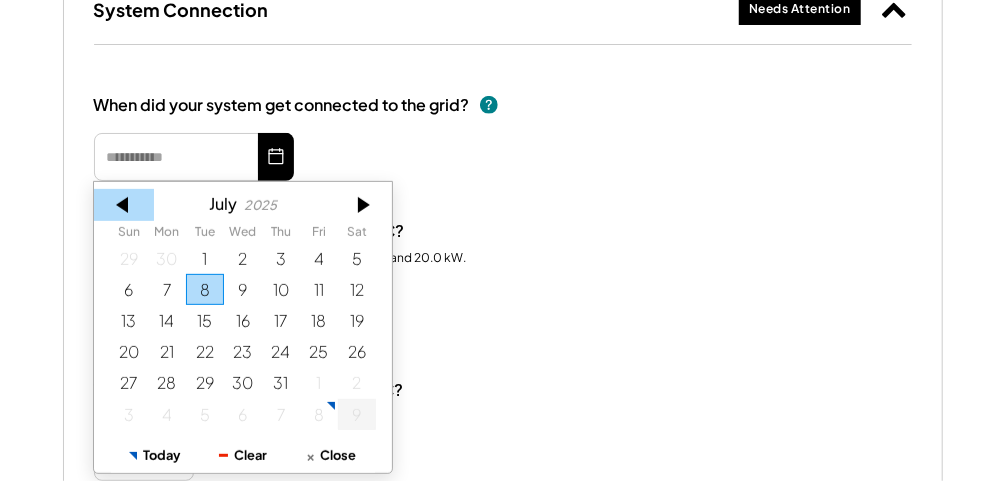 click at bounding box center [124, 205] 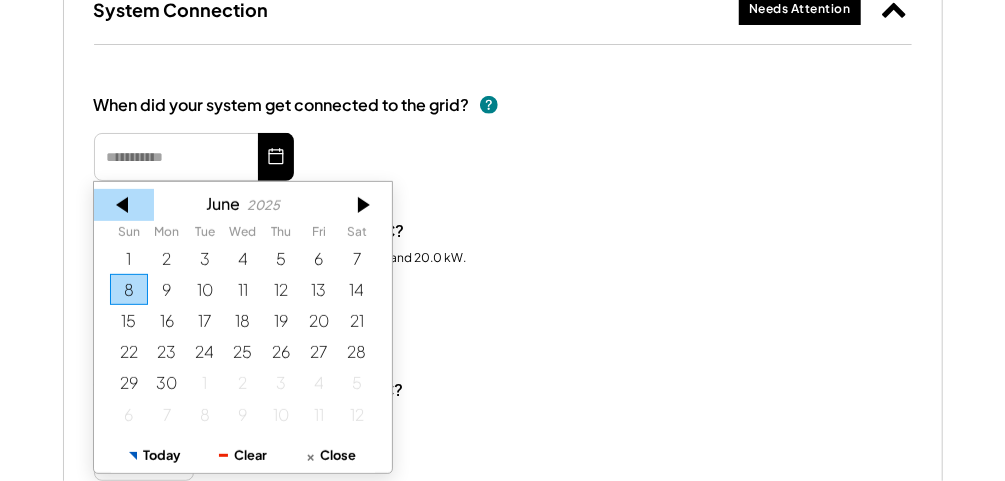 click at bounding box center (124, 205) 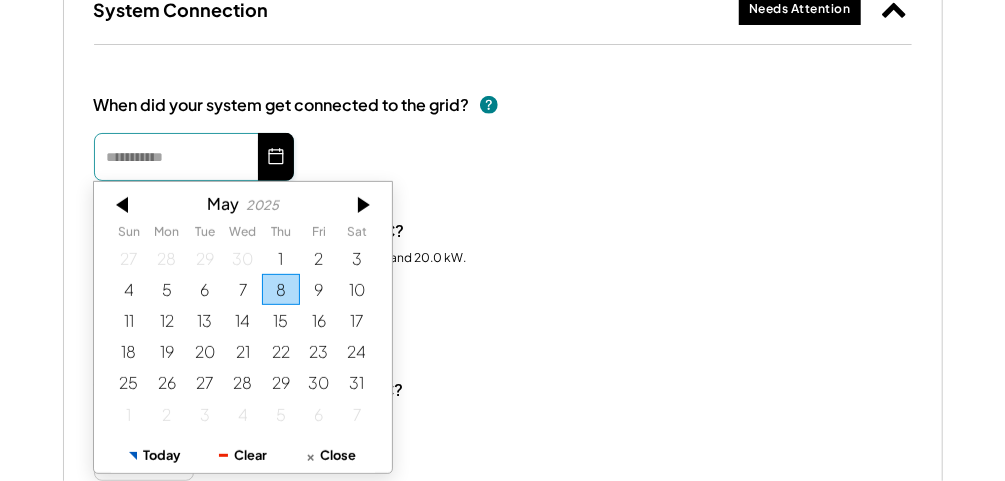 drag, startPoint x: 209, startPoint y: 165, endPoint x: 281, endPoint y: 282, distance: 137.37904 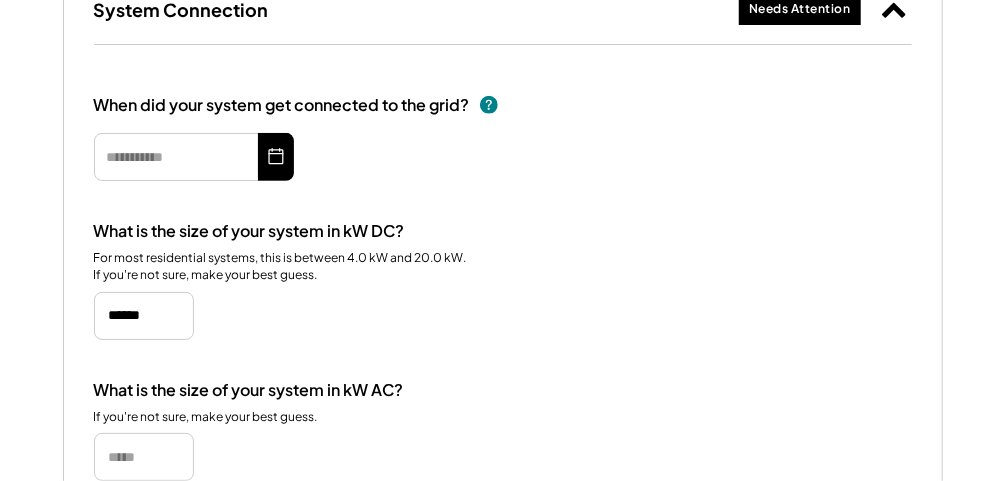 click at bounding box center (194, 157) 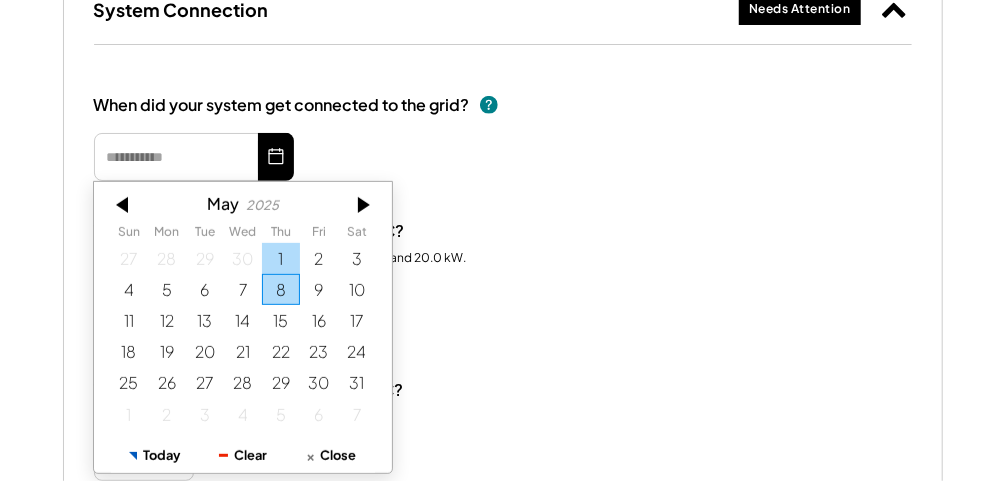 click on "1" at bounding box center [281, 258] 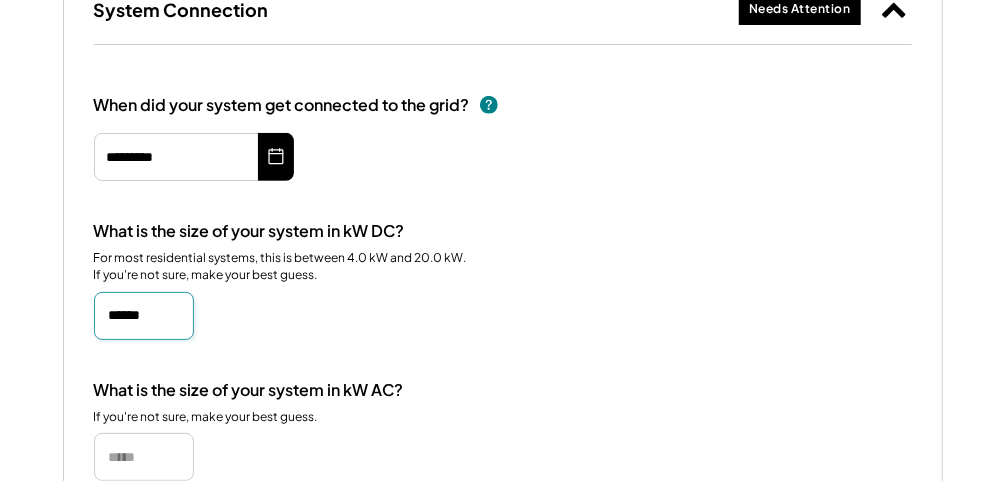 click at bounding box center (144, 316) 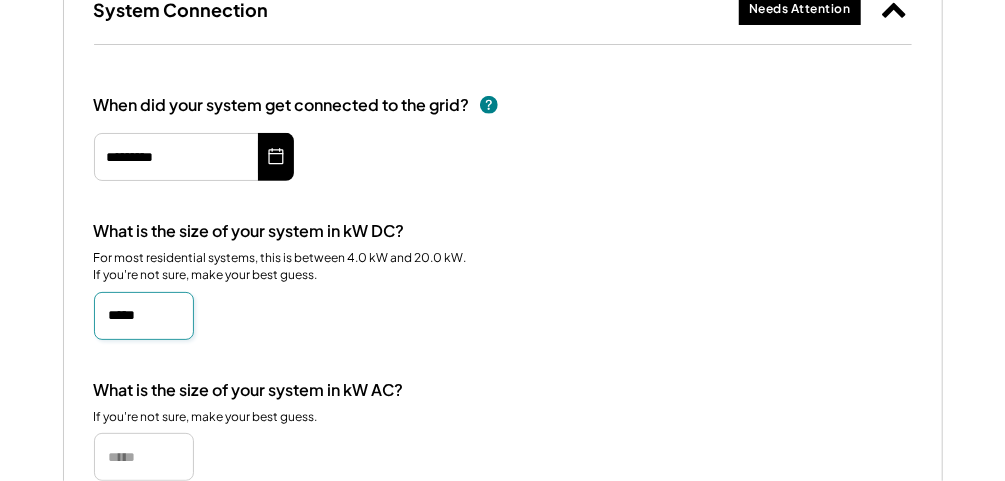 type on "******" 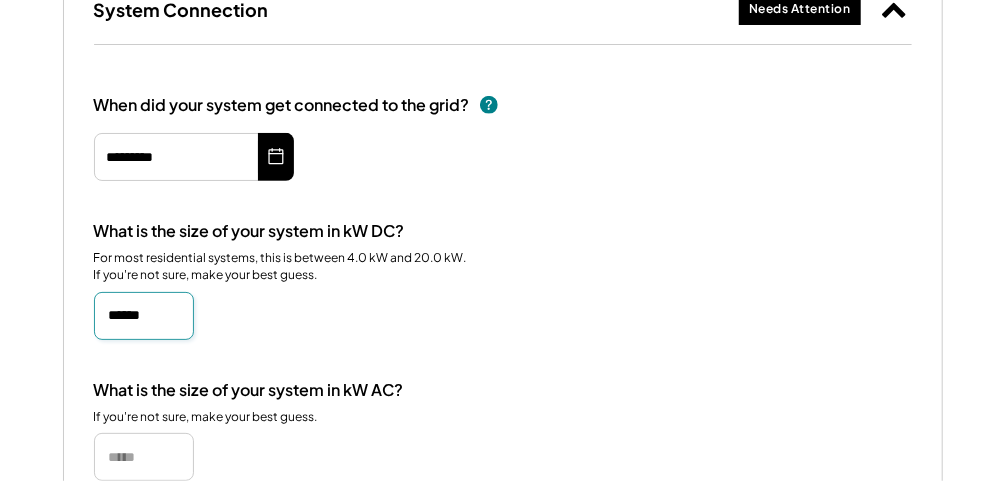 scroll, scrollTop: 404, scrollLeft: 0, axis: vertical 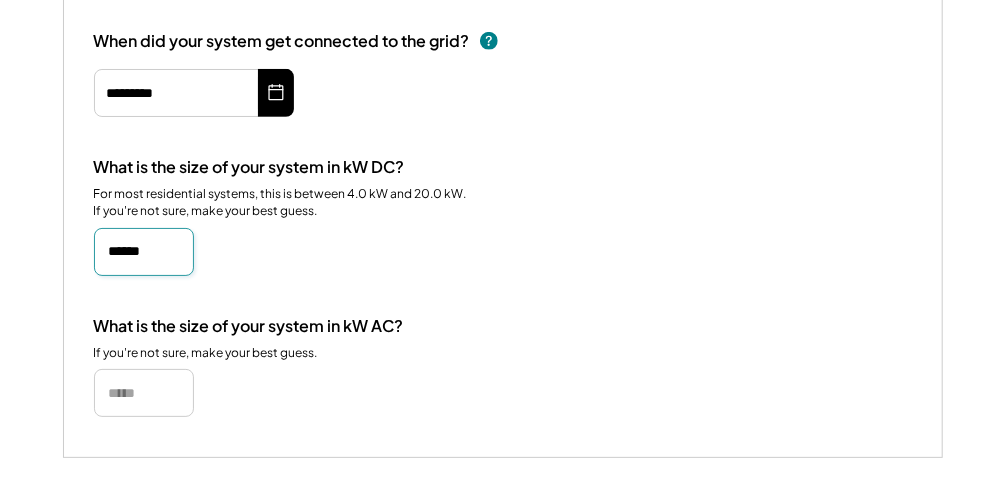 click at bounding box center [144, 393] 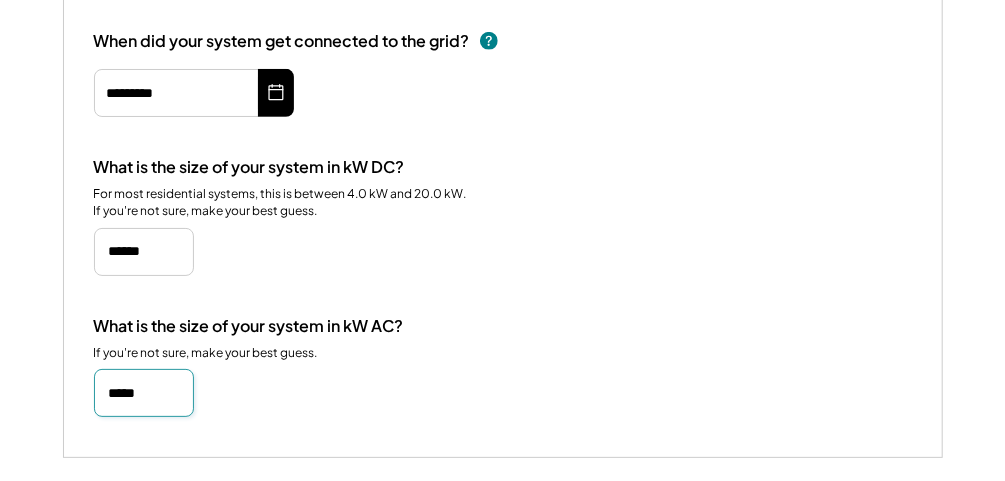 type on "*****" 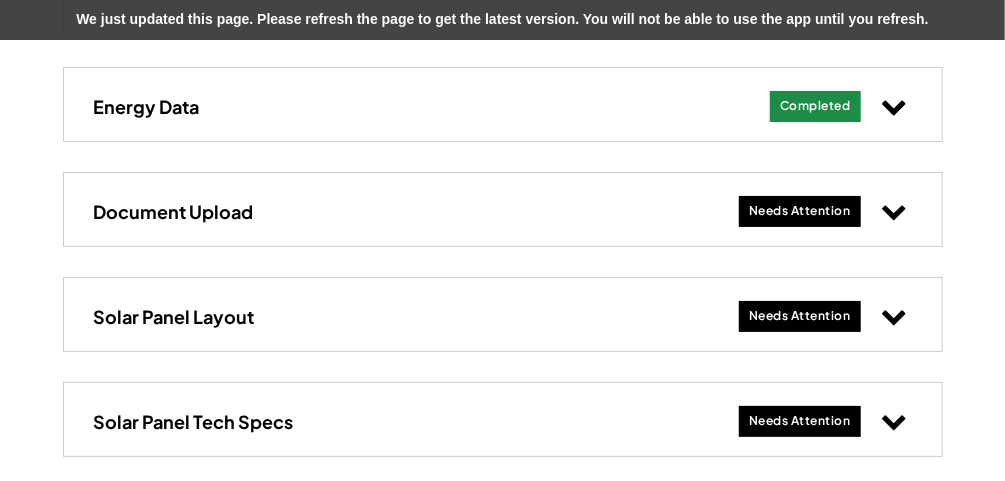 scroll, scrollTop: 1426, scrollLeft: 0, axis: vertical 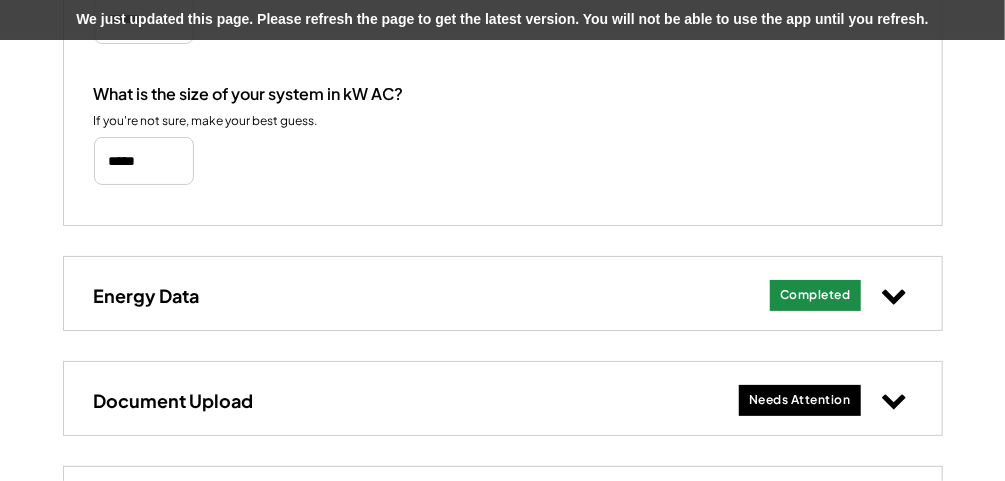 click on "Completed" at bounding box center [815, 295] 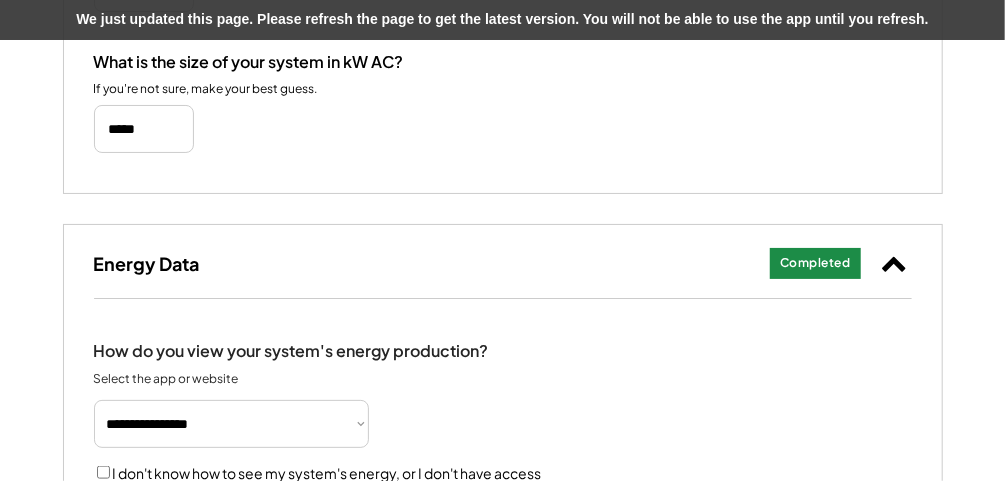 scroll, scrollTop: 754, scrollLeft: 0, axis: vertical 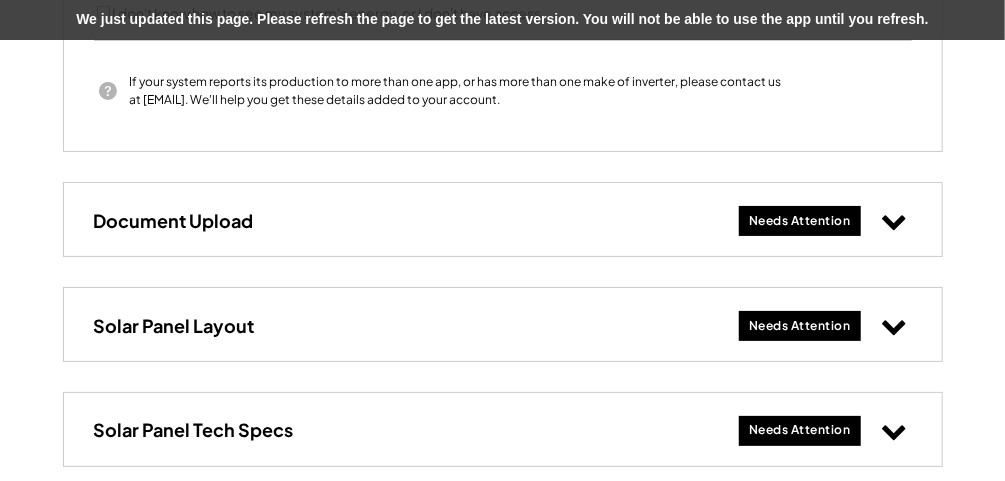 click on "Needs Attention" at bounding box center [800, 221] 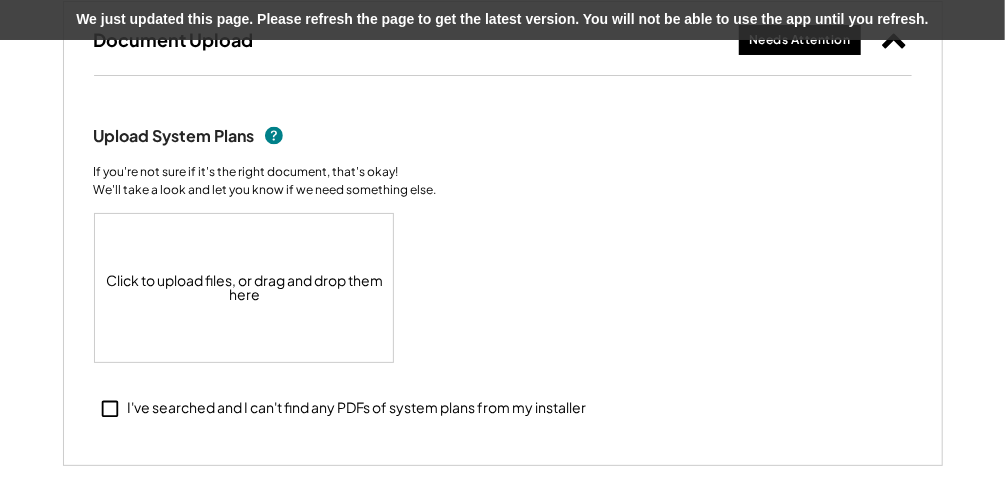 scroll, scrollTop: 1352, scrollLeft: 0, axis: vertical 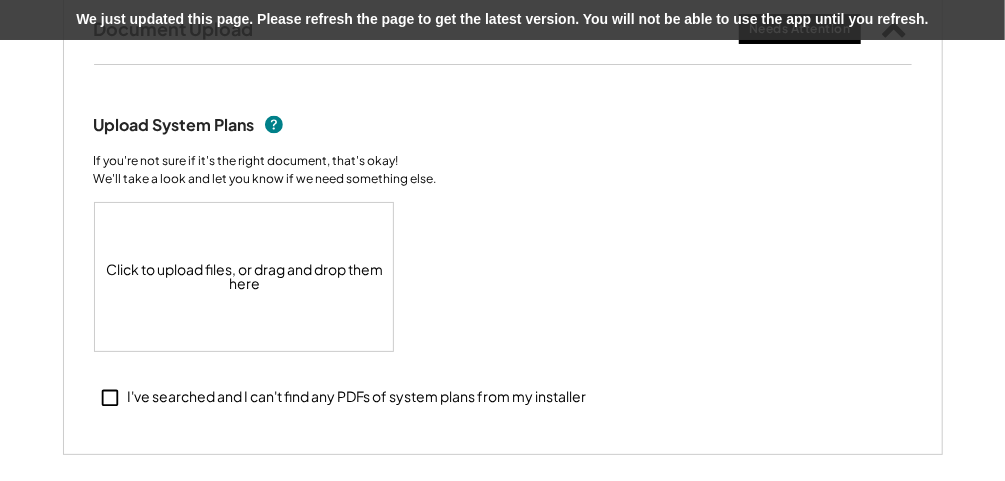 click 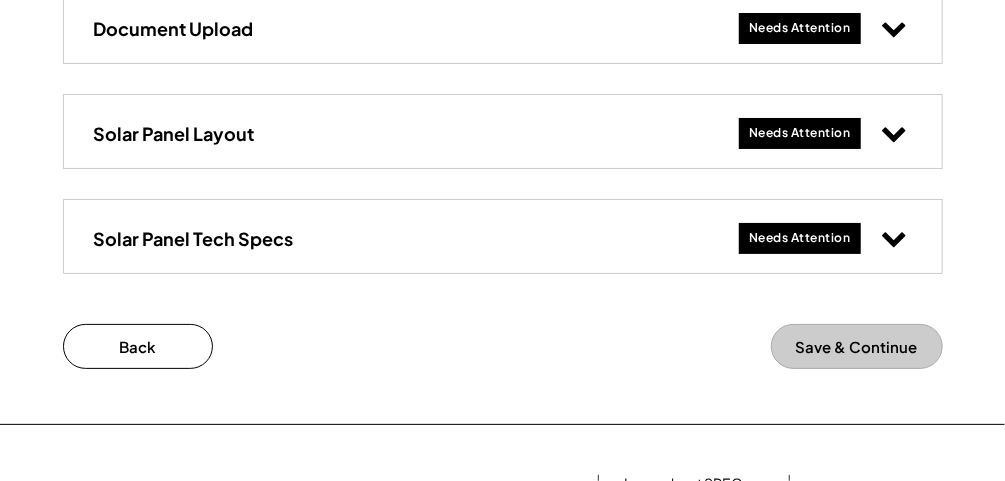 scroll, scrollTop: 0, scrollLeft: 0, axis: both 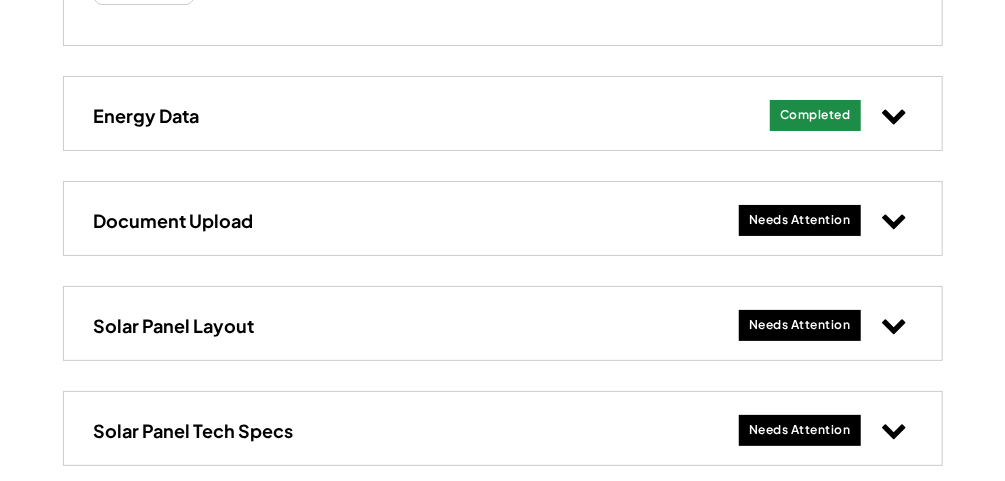click on "Needs Attention" at bounding box center (800, 220) 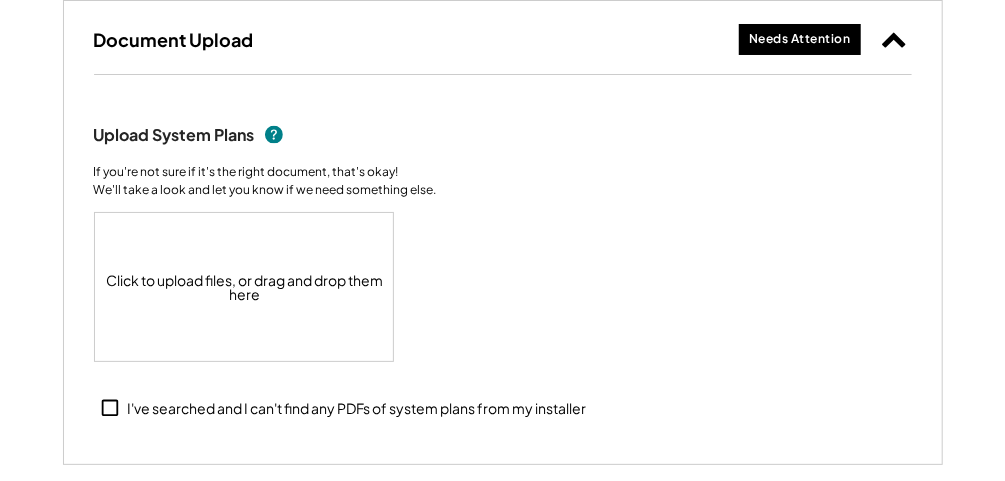 scroll, scrollTop: 1040, scrollLeft: 0, axis: vertical 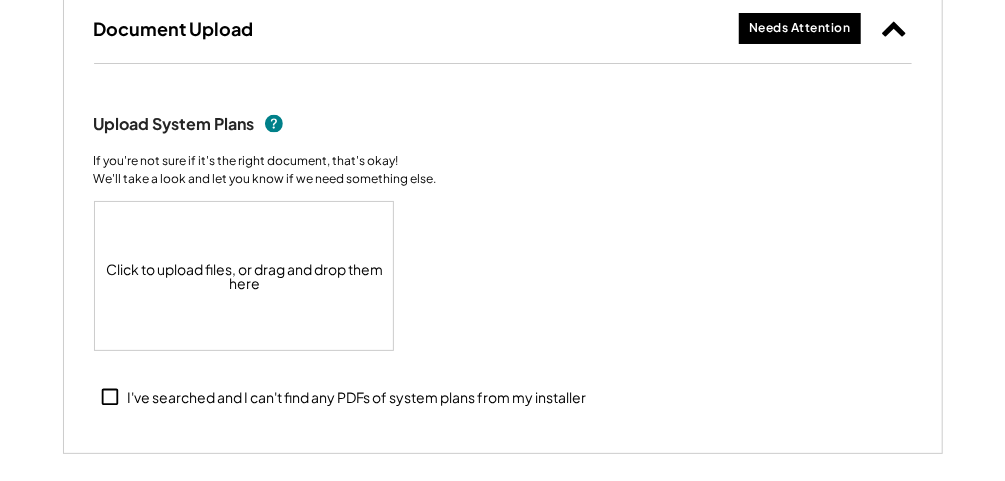 click on "Click to upload files, or drag and drop them here" at bounding box center [245, 276] 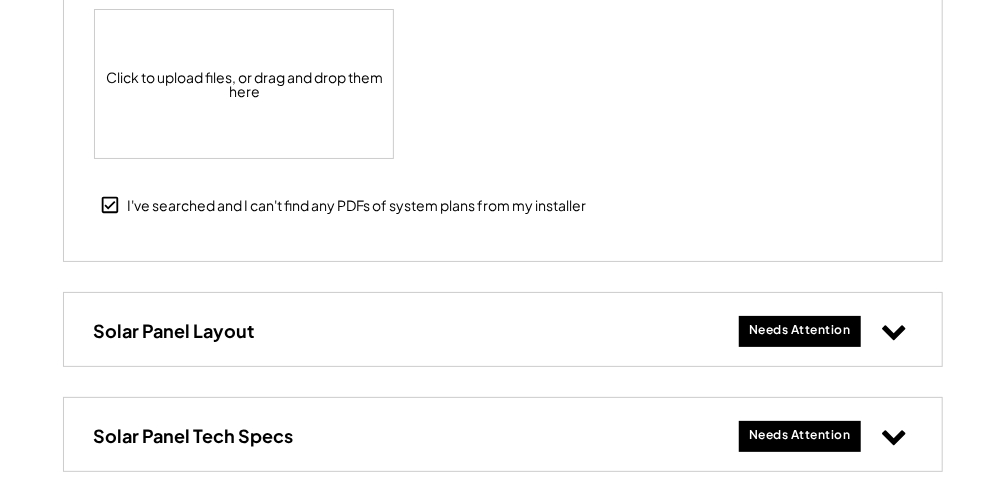 scroll, scrollTop: 1253, scrollLeft: 0, axis: vertical 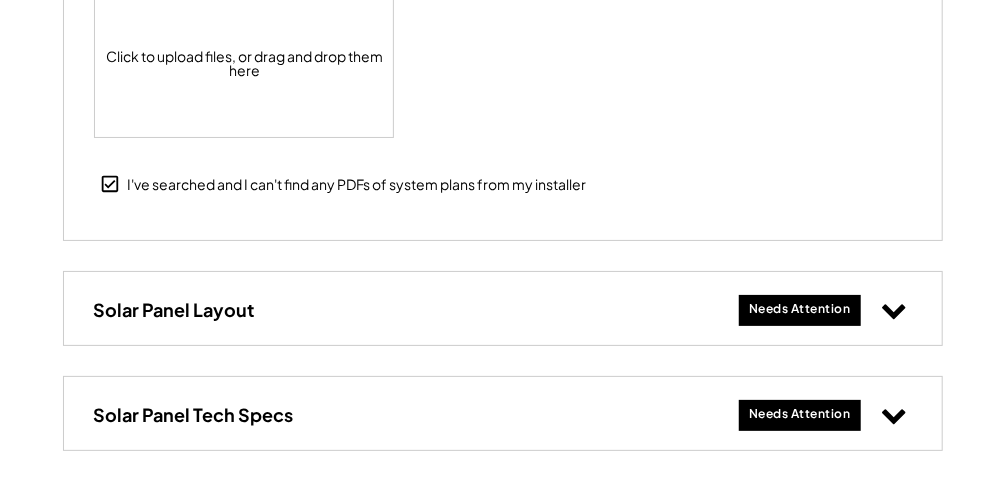 click on "Needs Attention" at bounding box center (800, 310) 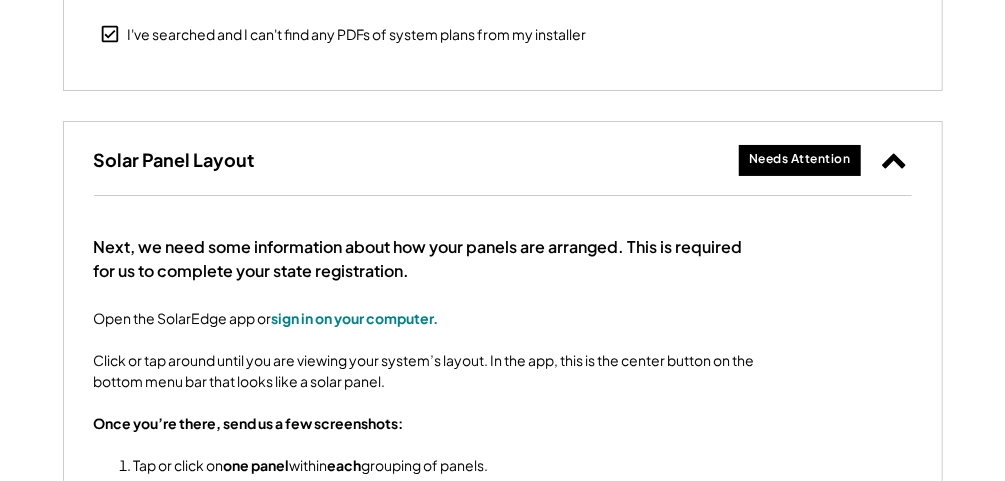 scroll, scrollTop: 1467, scrollLeft: 0, axis: vertical 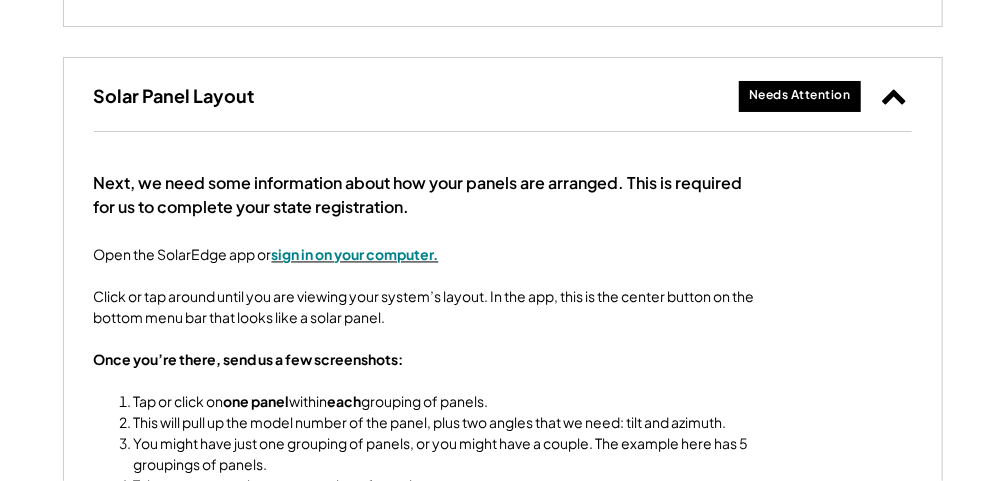 click on "sign in on your computer." at bounding box center [355, 255] 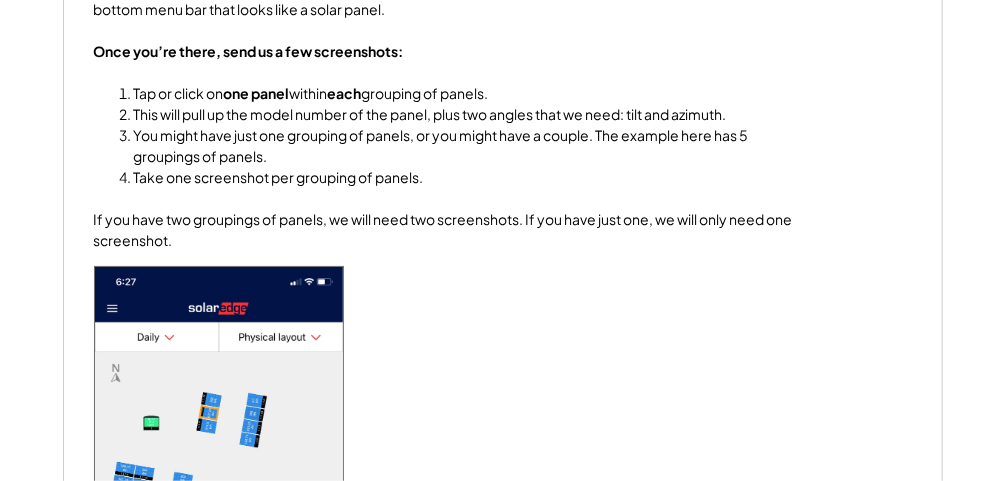 scroll, scrollTop: 1873, scrollLeft: 0, axis: vertical 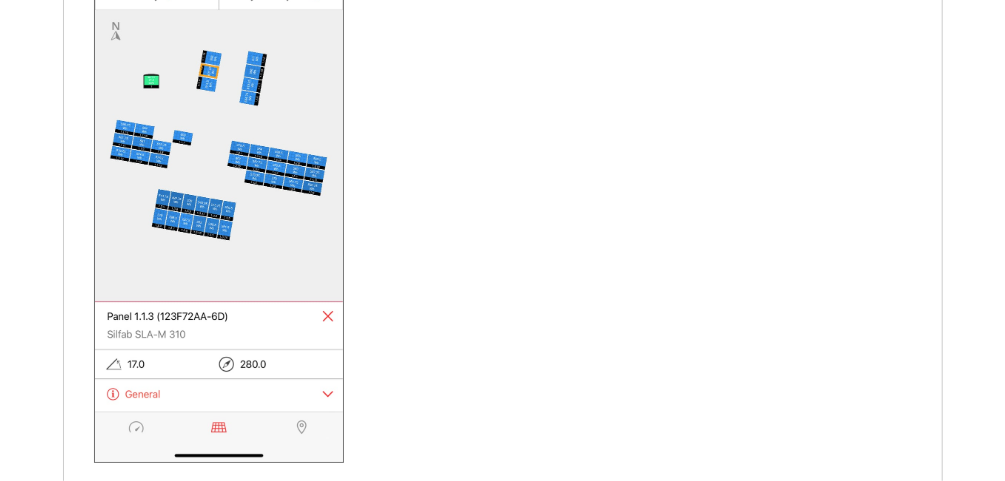 click on "Next, we need some information about how your panels are arranged. This is required for us to complete your state registration. Open the SolarEdge app or  sign in on your computer.
Click or tap around until you are viewing your system’s layout. In the app, this is the center button on the bottom menu bar that looks like a solar panel.   Once you’re there, send us a few screenshots:
Tap or click on  one panel  within  each  grouping of panels.  This will pull up the model number of the panel, plus two angles that we need: tilt and azimuth.  You might have just one grouping of panels, or you might have a couple. The example here has 5 groupings of panels. Take one screenshot per grouping of panels. If you have two groupings of panels, we will need two screenshots. If you have just one, we will only need one screenshot." at bounding box center [503, -8] 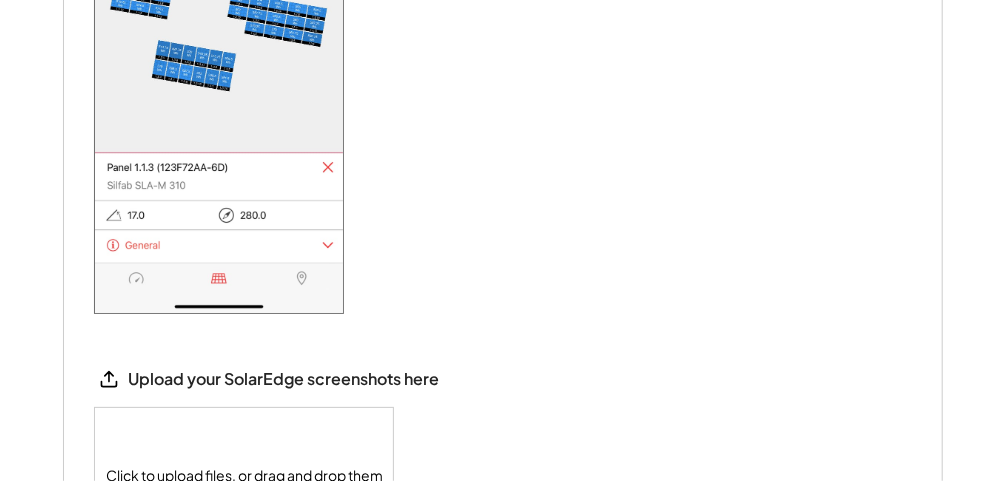 scroll, scrollTop: 2406, scrollLeft: 0, axis: vertical 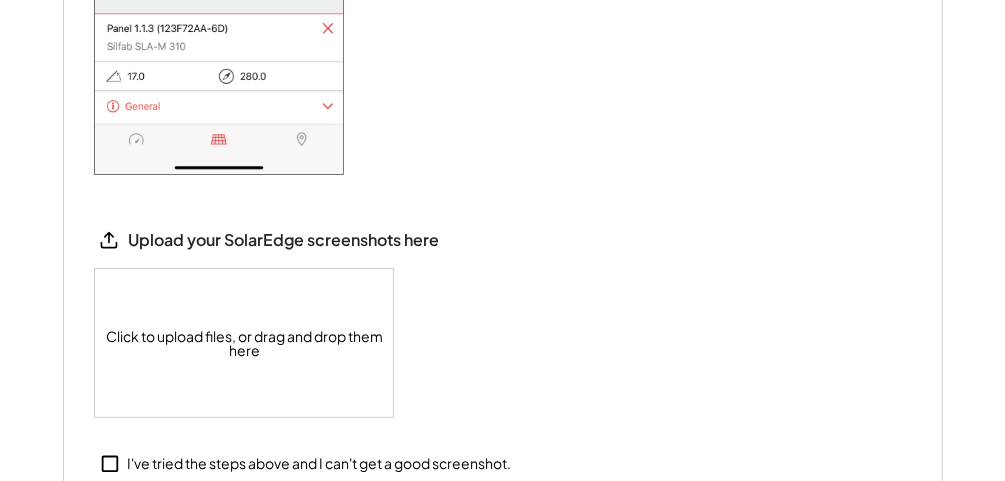 click on "Click to upload files, or drag and drop them here" at bounding box center [245, 343] 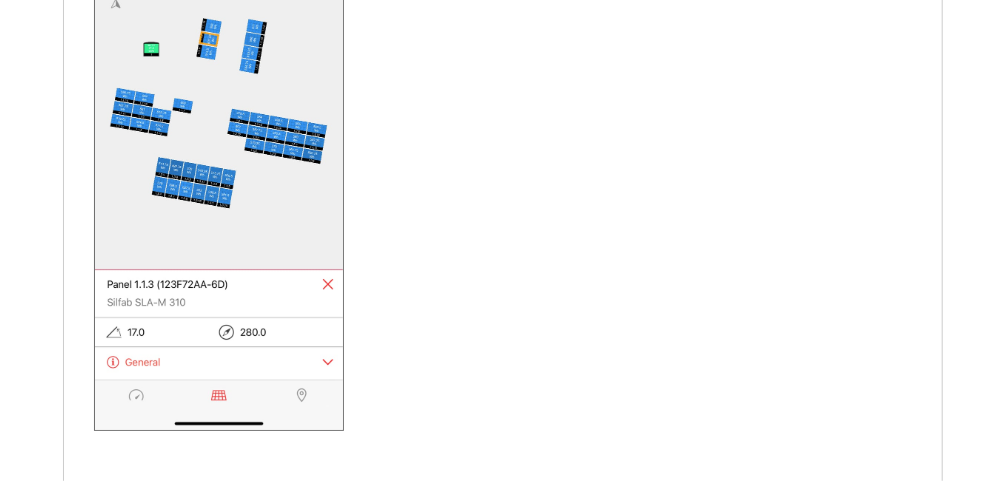 scroll, scrollTop: 2054, scrollLeft: 0, axis: vertical 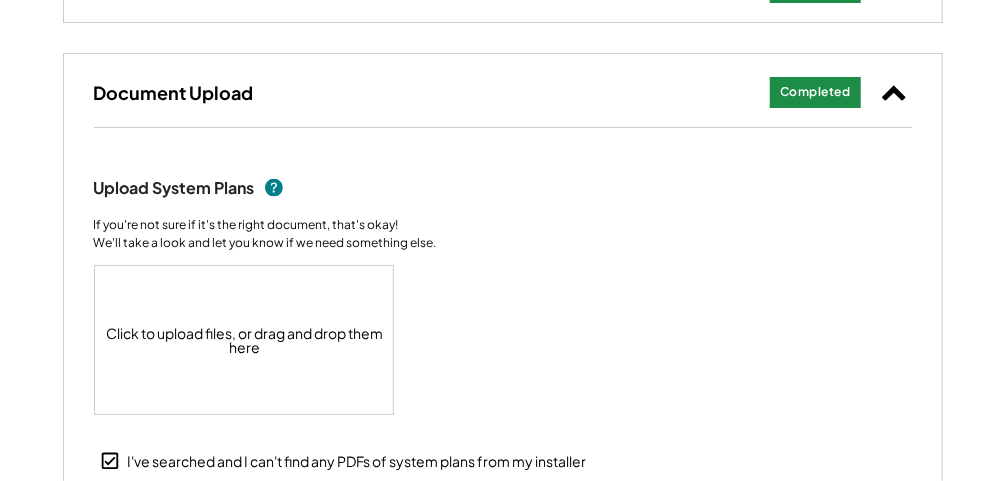click on "Click to upload files, or drag and drop them here" at bounding box center [245, 340] 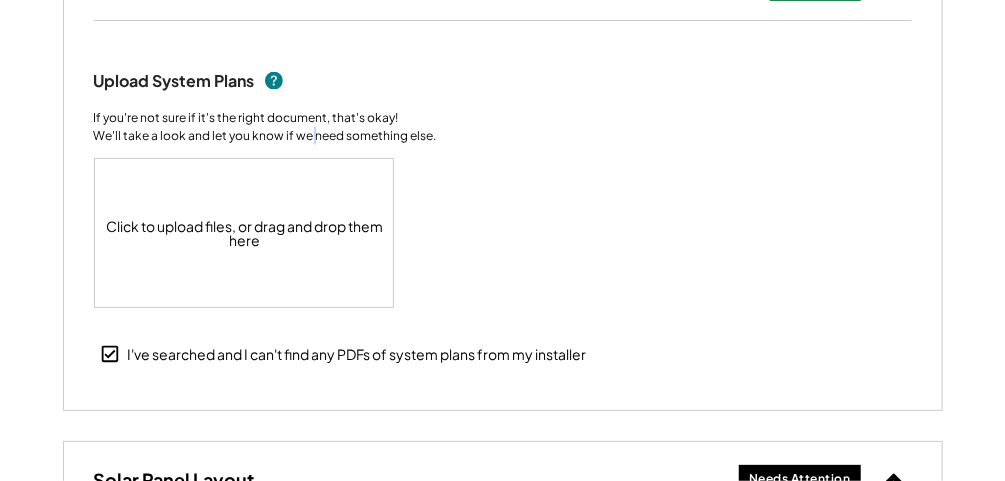 scroll, scrollTop: 1115, scrollLeft: 0, axis: vertical 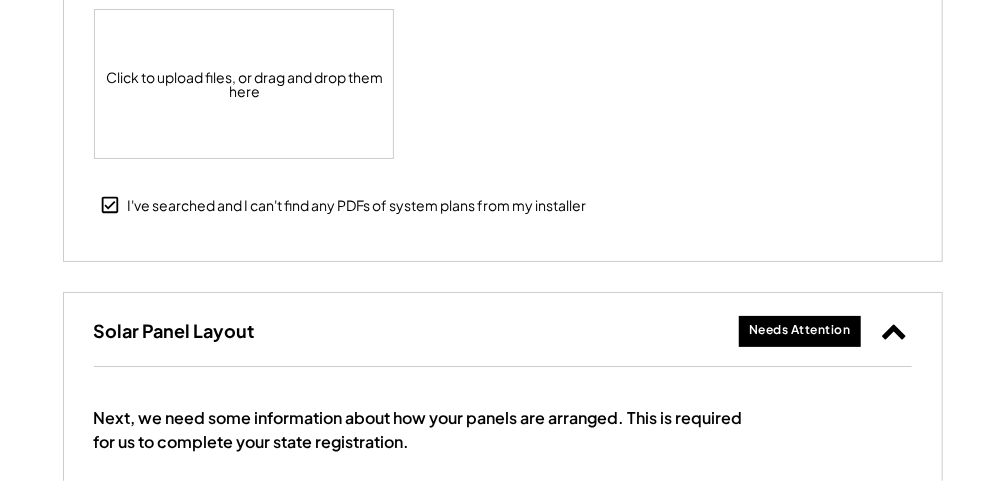 click on "Needs Attention" at bounding box center (800, 331) 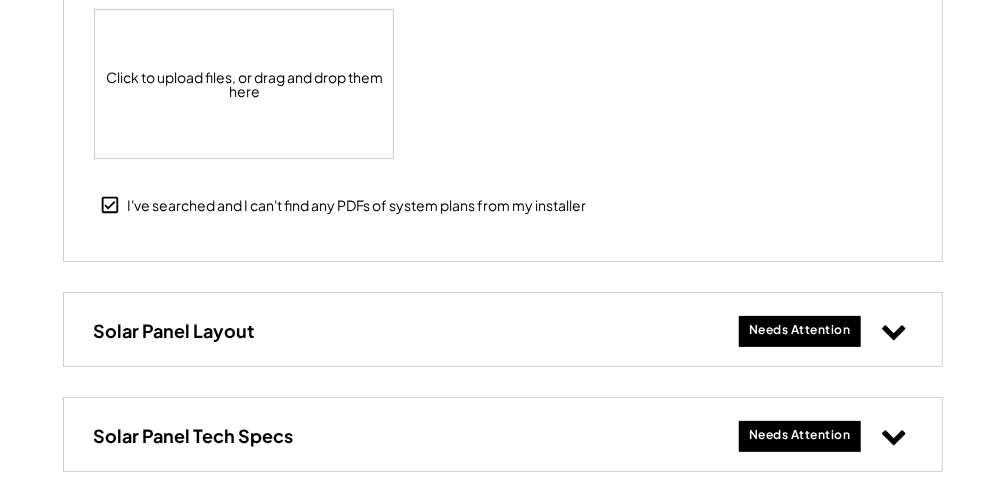 click on "Needs Attention" at bounding box center [800, 331] 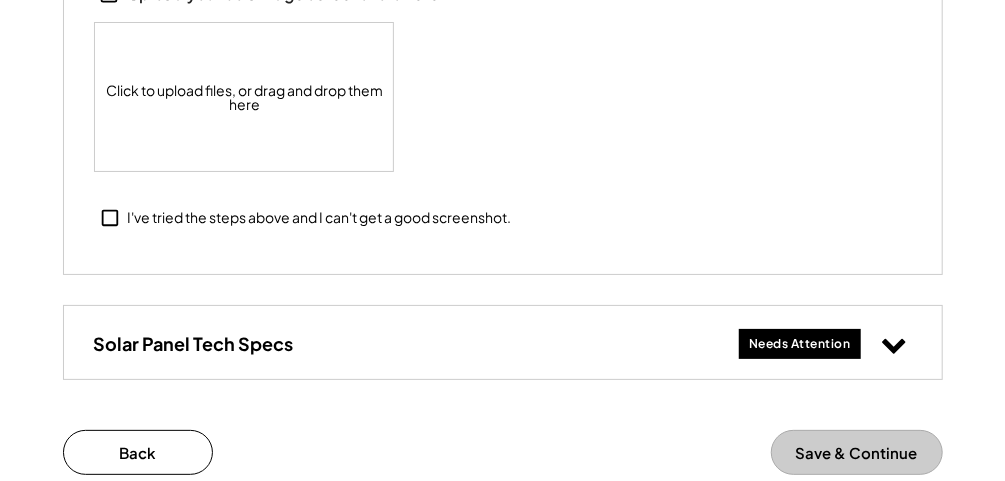 scroll, scrollTop: 2695, scrollLeft: 0, axis: vertical 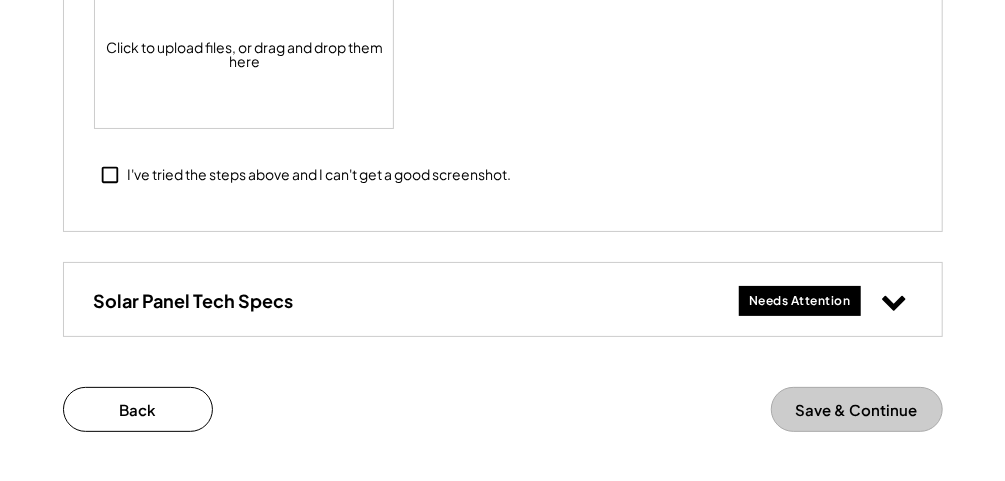 click 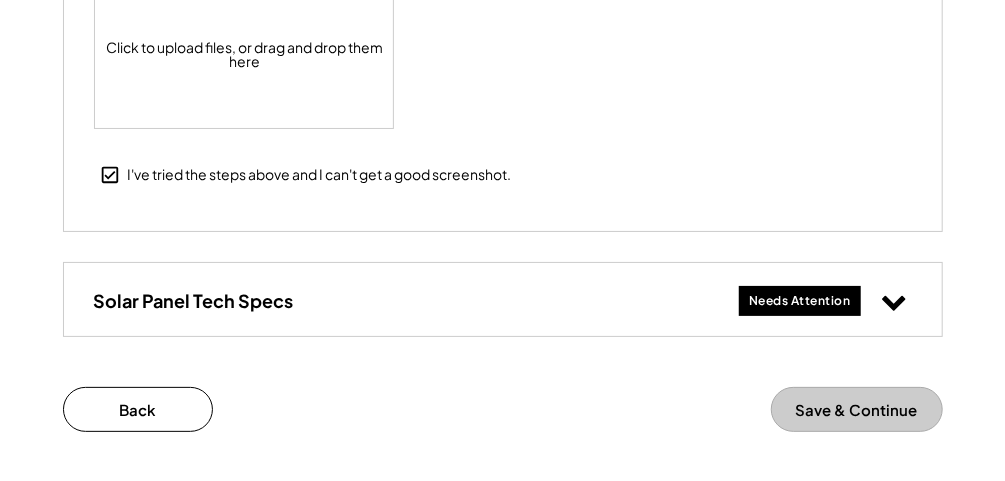 click on "Needs Attention" at bounding box center (800, 301) 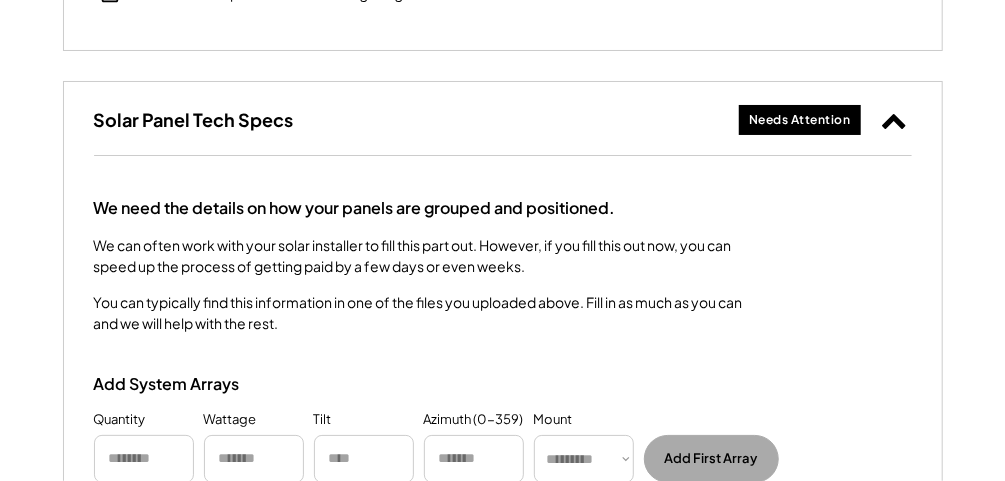 scroll, scrollTop: 2919, scrollLeft: 0, axis: vertical 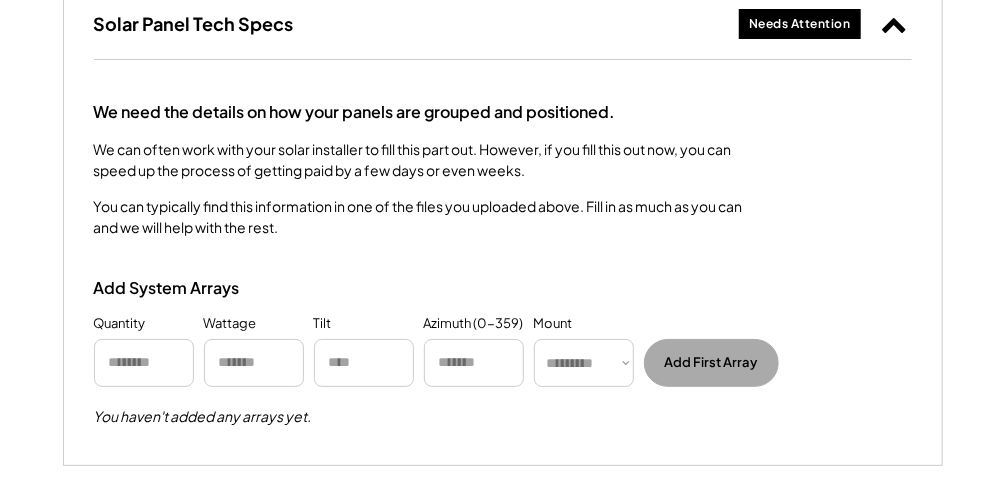 click at bounding box center [144, 363] 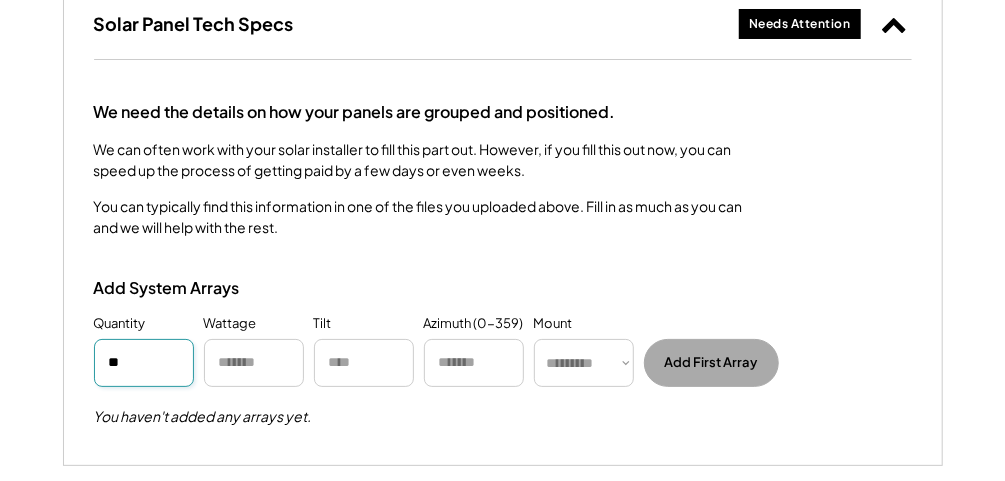 type on "**" 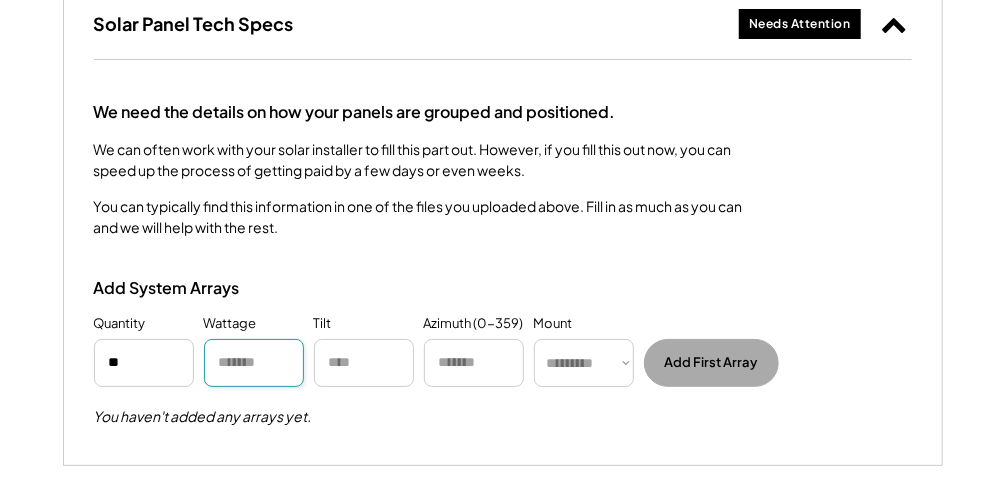 click at bounding box center (254, 363) 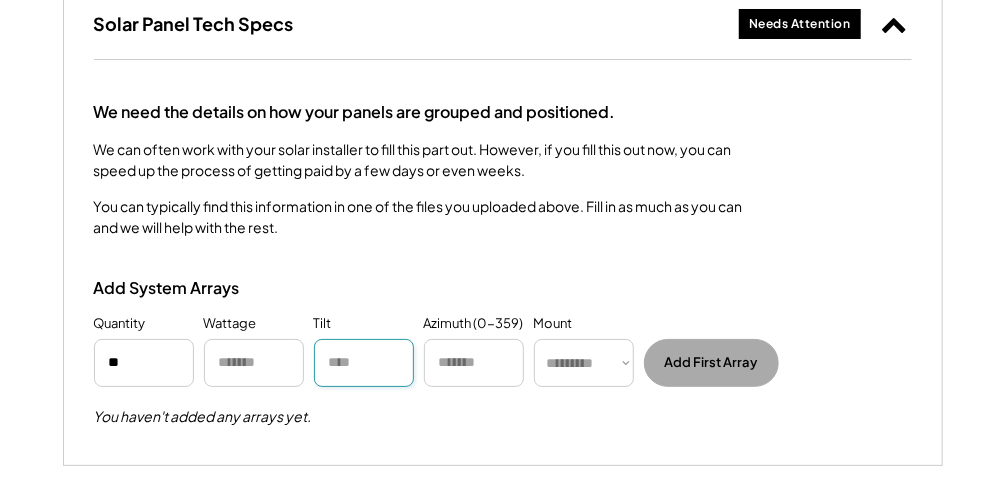click at bounding box center [364, 363] 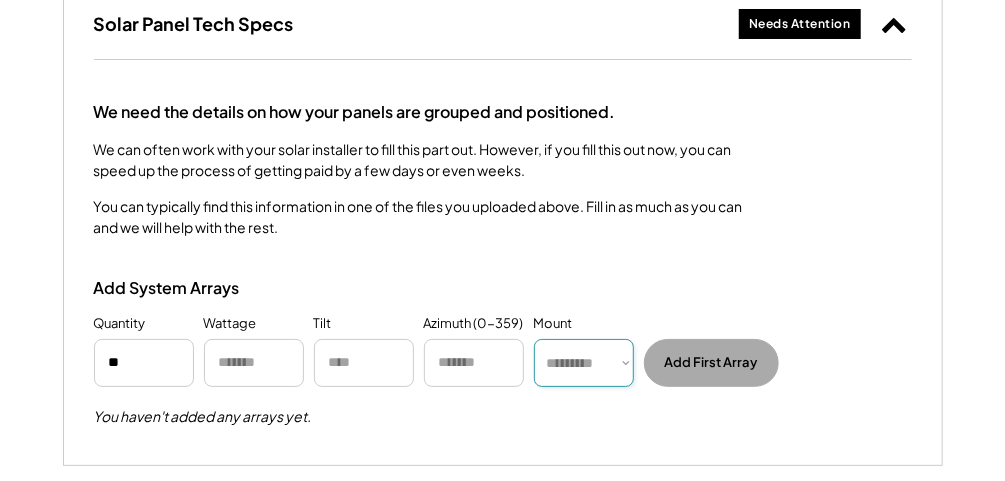 click on "********* **** ******" at bounding box center [584, 363] 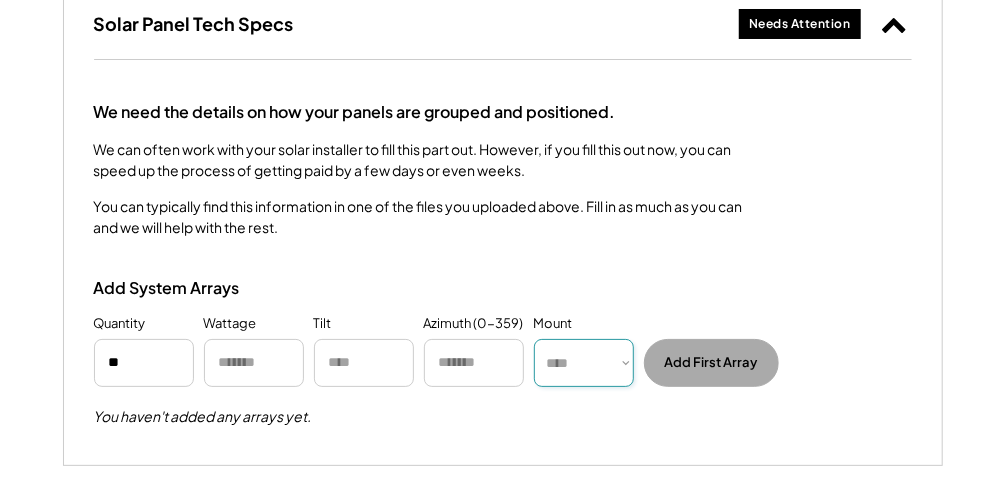 click on "********* **** ******" at bounding box center [584, 363] 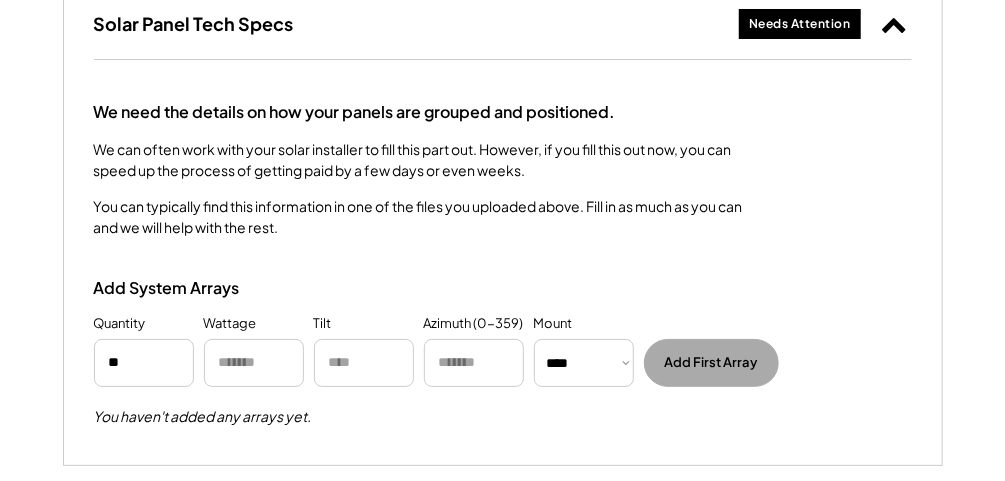 click on "Add First Array" at bounding box center (711, 363) 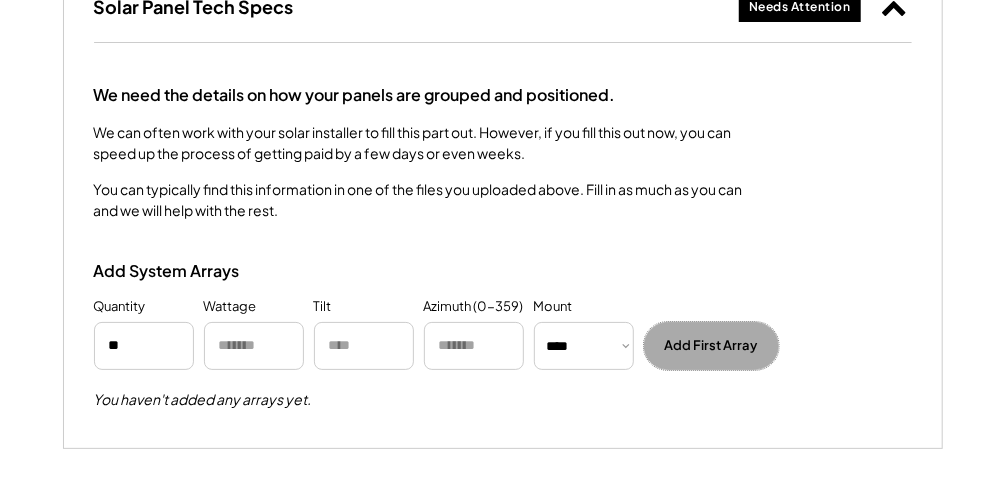 scroll, scrollTop: 3004, scrollLeft: 0, axis: vertical 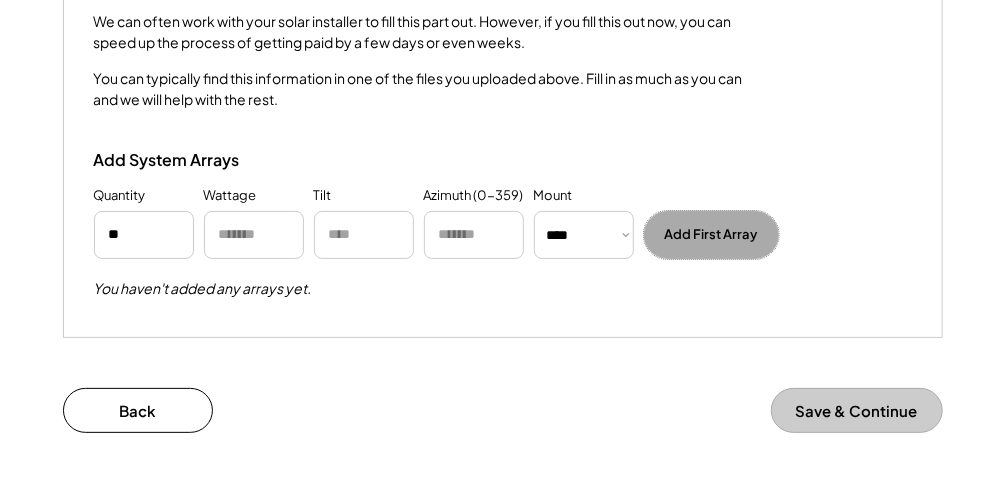 click on "Save & Continue" at bounding box center (857, 410) 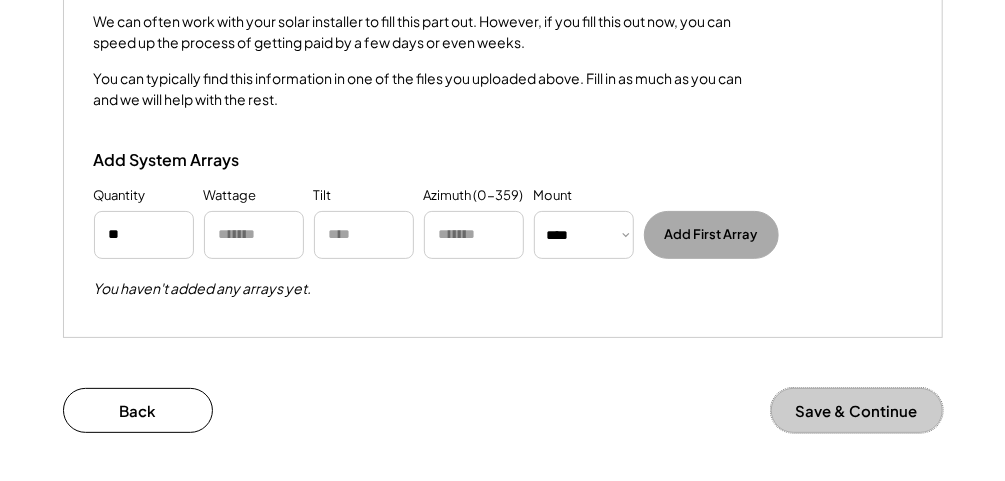 click on "Save & Continue" at bounding box center [857, 410] 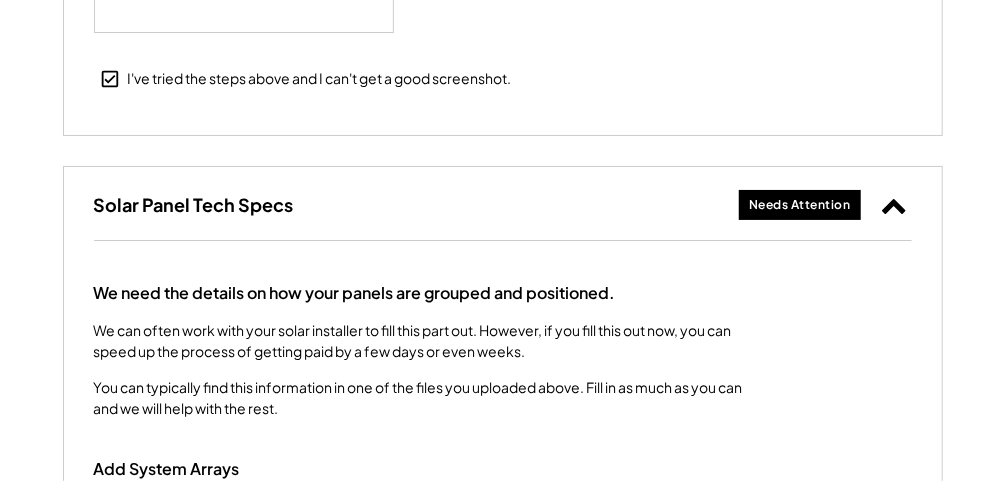 scroll, scrollTop: 2738, scrollLeft: 0, axis: vertical 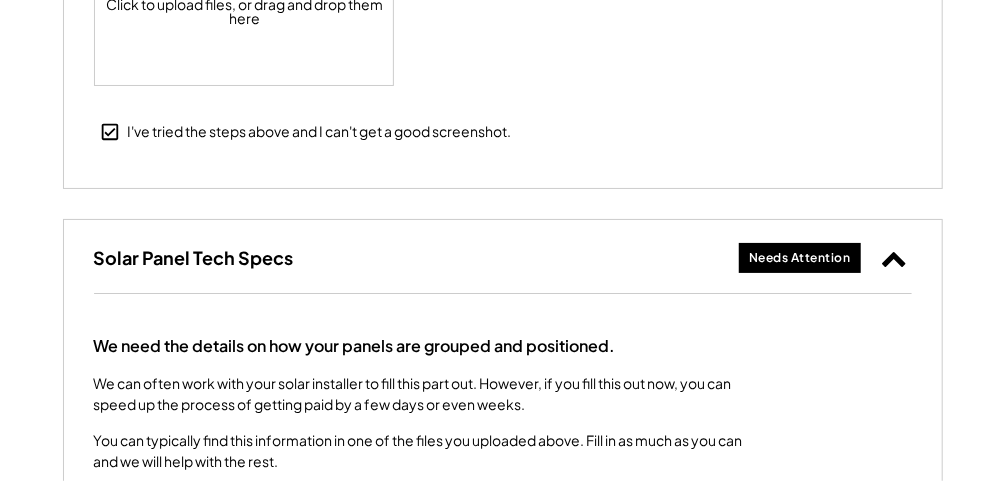 click on "Needs Attention" at bounding box center (800, 258) 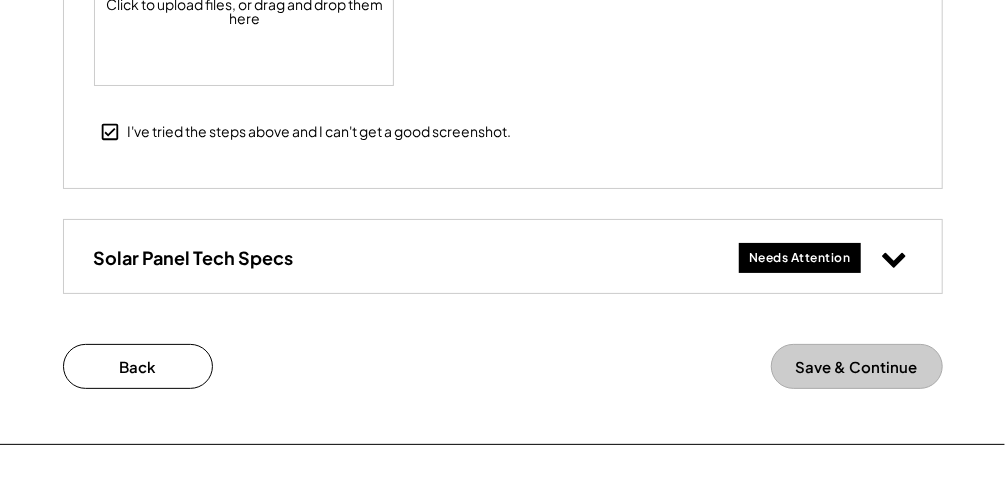 click 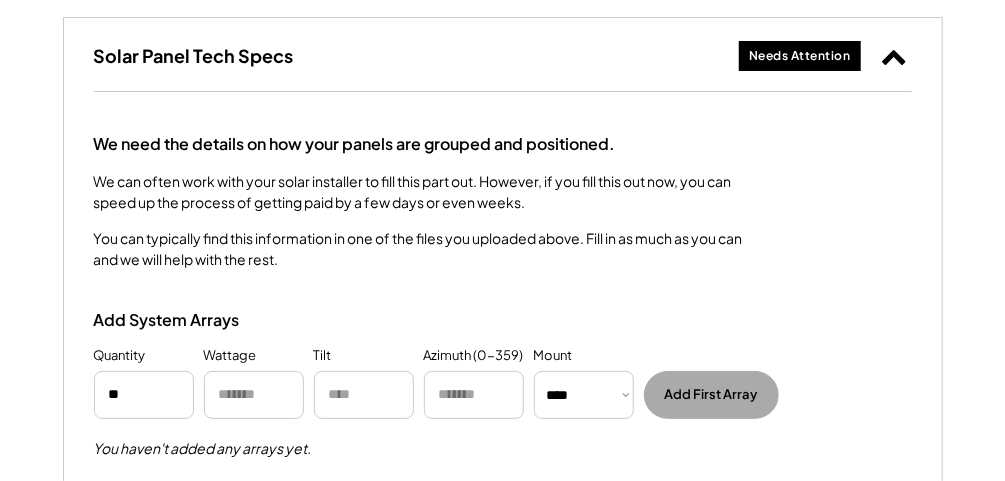 scroll, scrollTop: 2951, scrollLeft: 0, axis: vertical 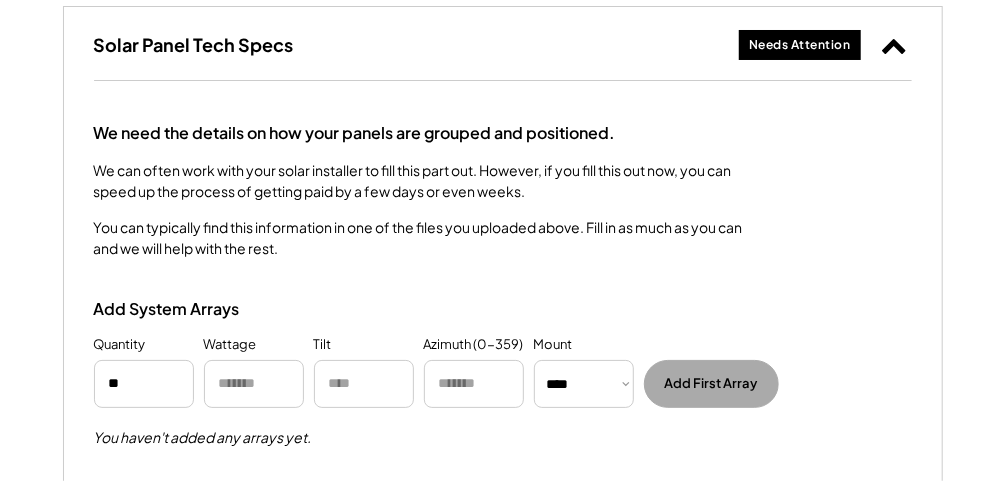 click at bounding box center (254, 384) 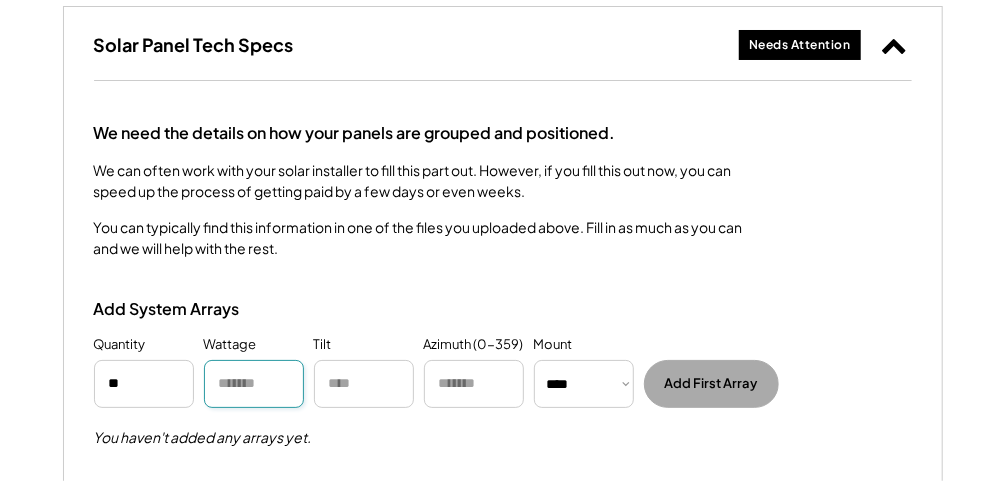 click at bounding box center [254, 384] 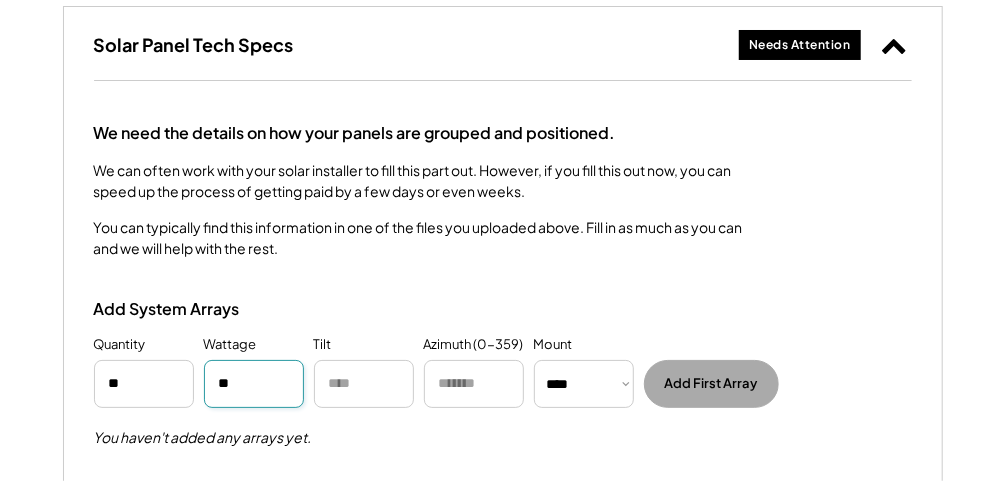 type on "*" 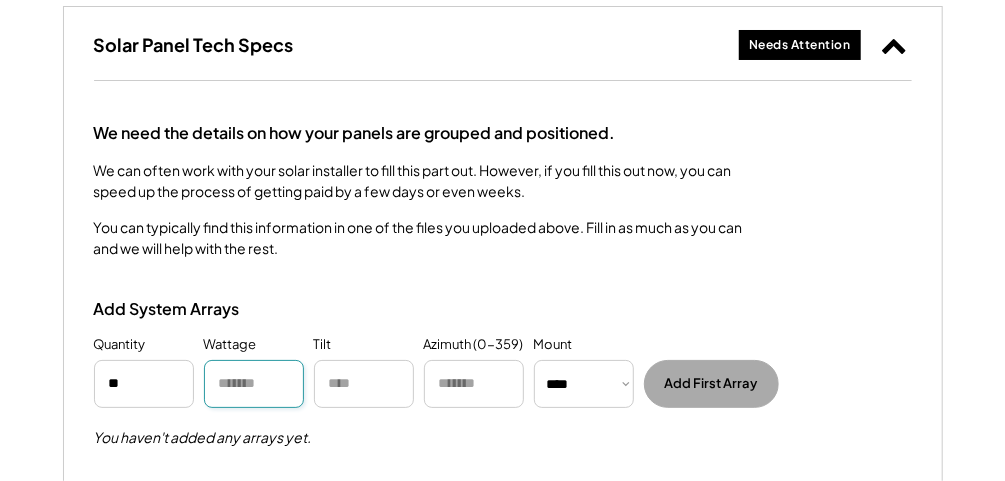 click at bounding box center [364, 384] 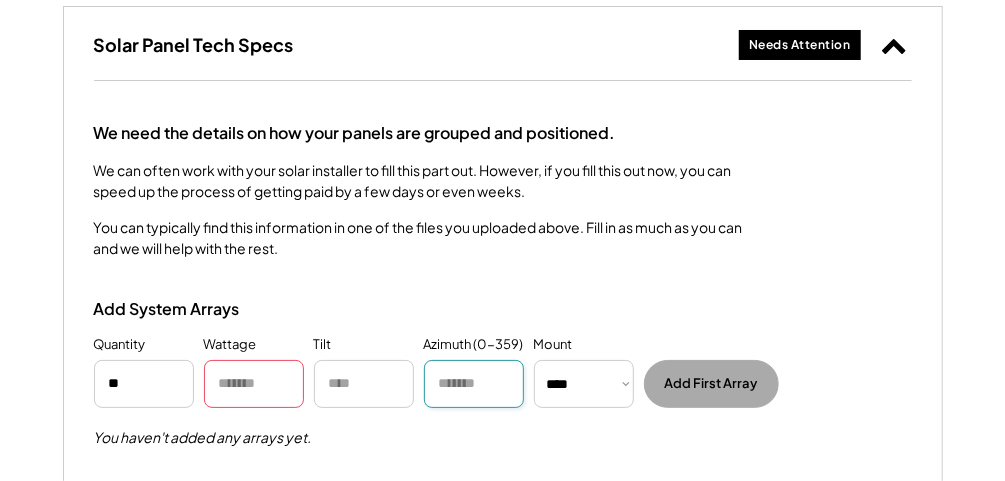 click at bounding box center (474, 384) 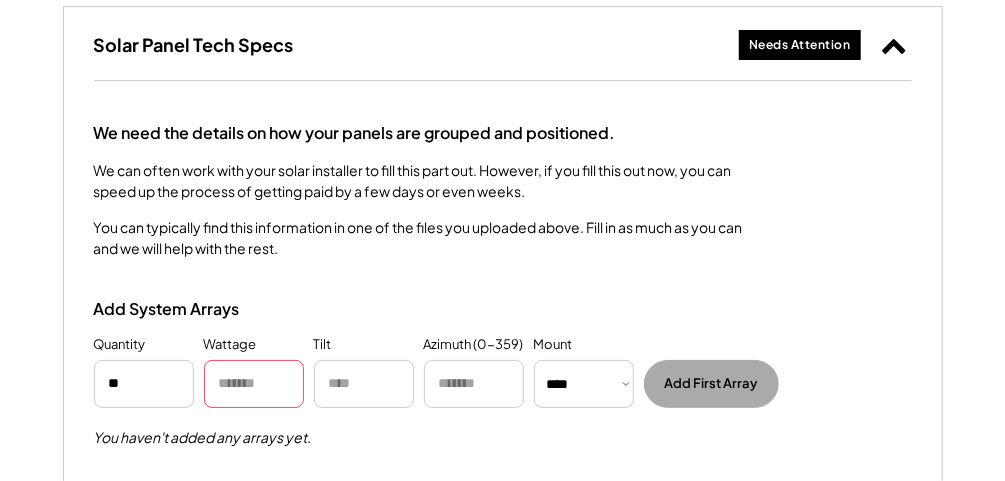 click on "Needs Attention" at bounding box center (800, 45) 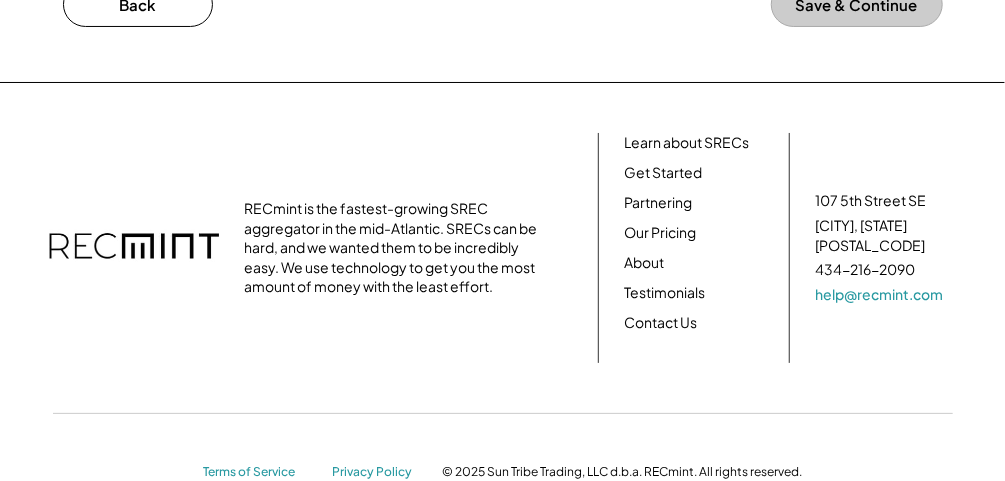 scroll, scrollTop: 3145, scrollLeft: 0, axis: vertical 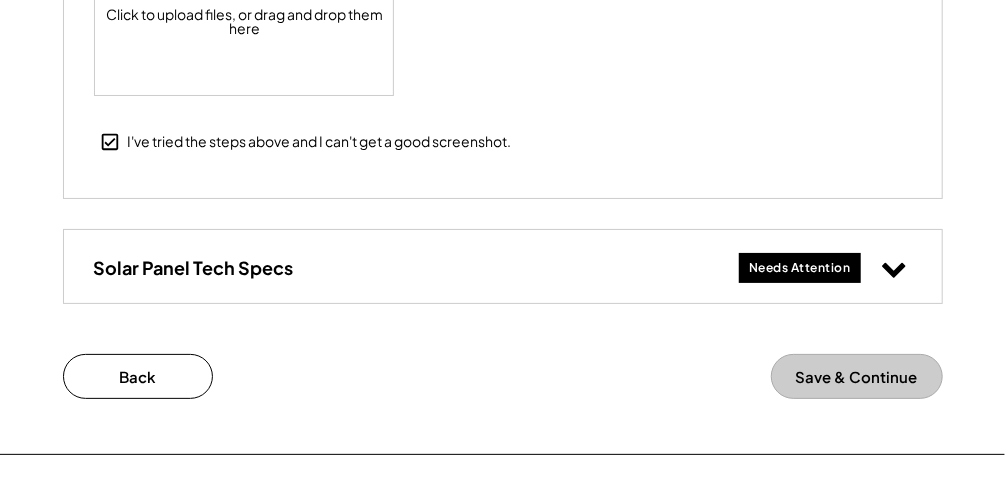 click on "Needs Attention" at bounding box center (800, 268) 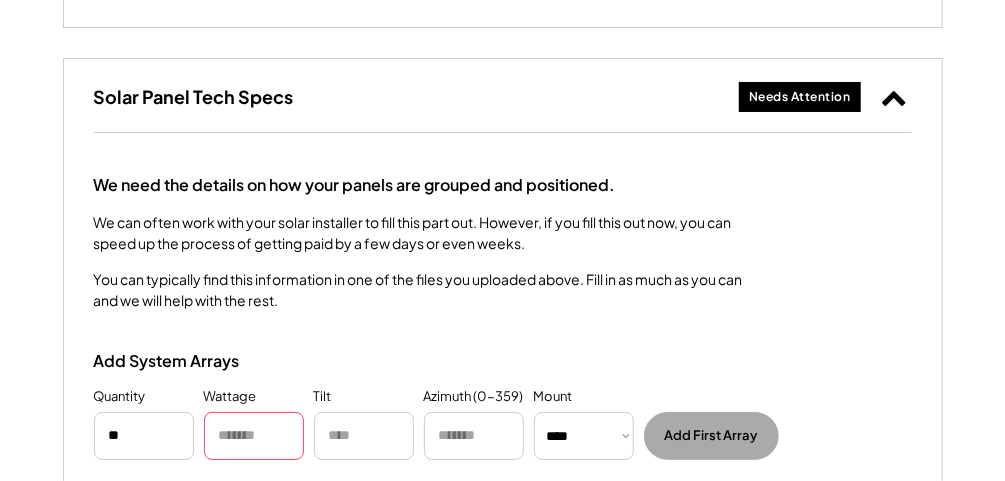 scroll, scrollTop: 2941, scrollLeft: 0, axis: vertical 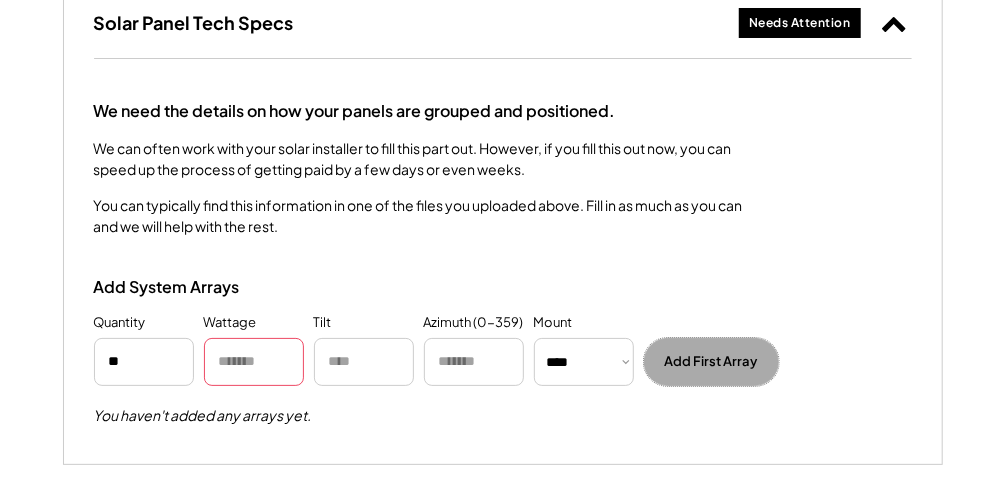 click on "Add First Array" at bounding box center [711, 362] 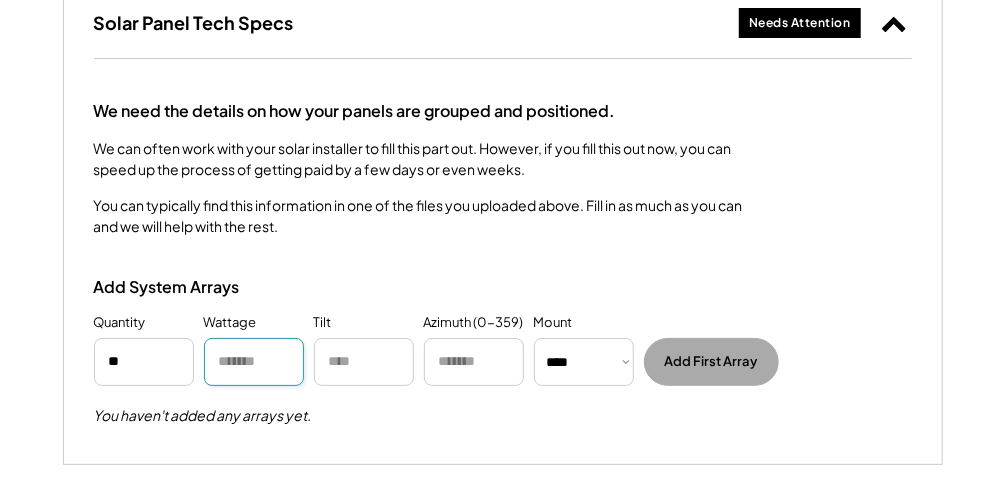 drag, startPoint x: 255, startPoint y: 360, endPoint x: 332, endPoint y: 347, distance: 78.08969 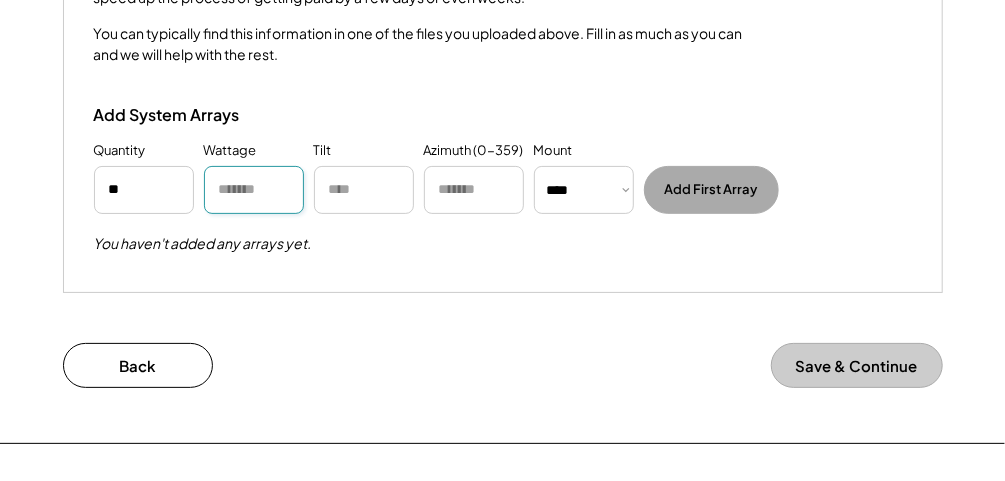 scroll, scrollTop: 3219, scrollLeft: 0, axis: vertical 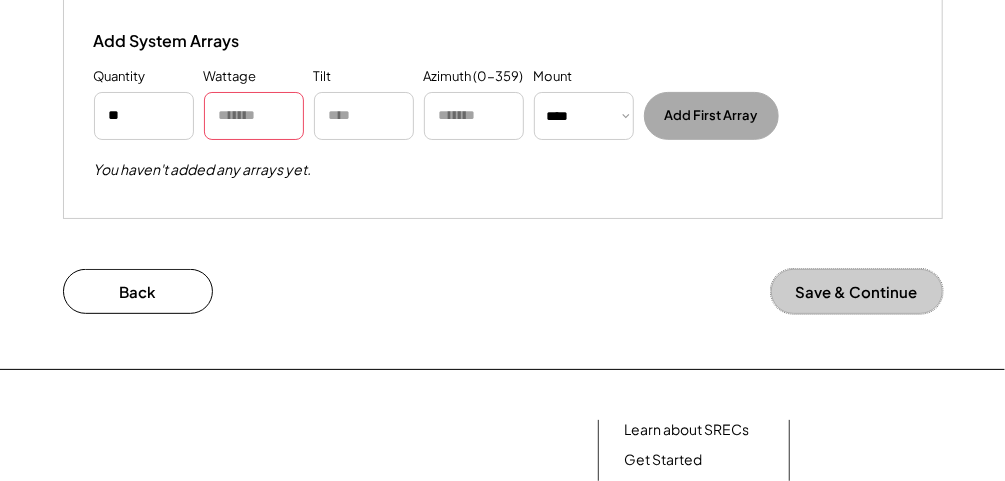 click on "Save & Continue" at bounding box center (857, 291) 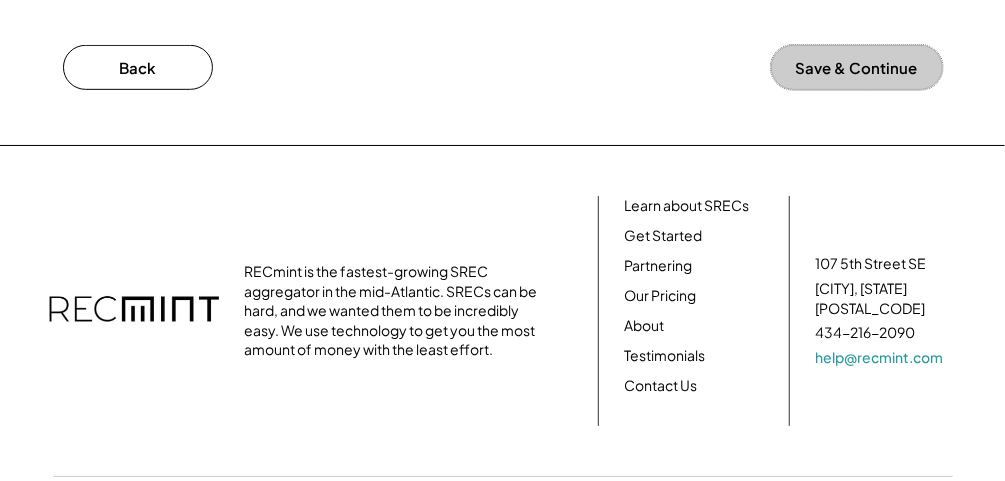 scroll, scrollTop: 3497, scrollLeft: 0, axis: vertical 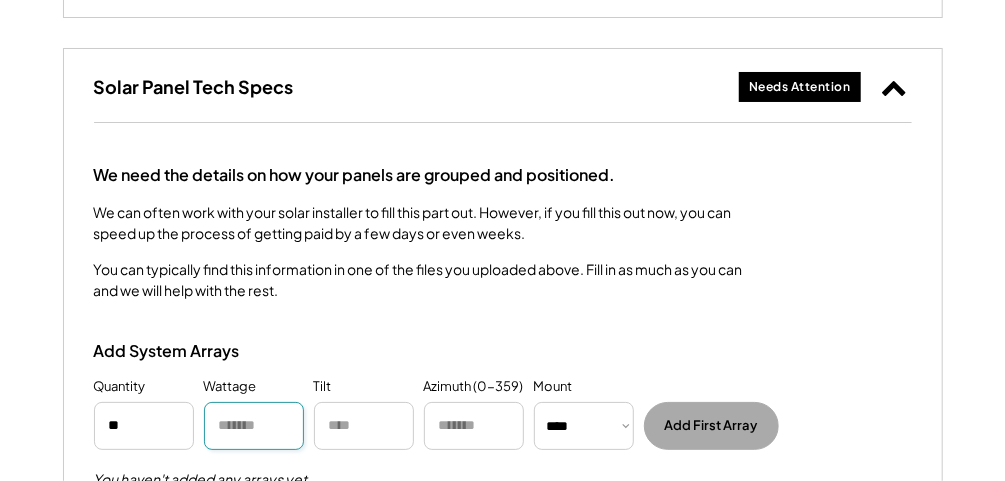 click at bounding box center (254, 426) 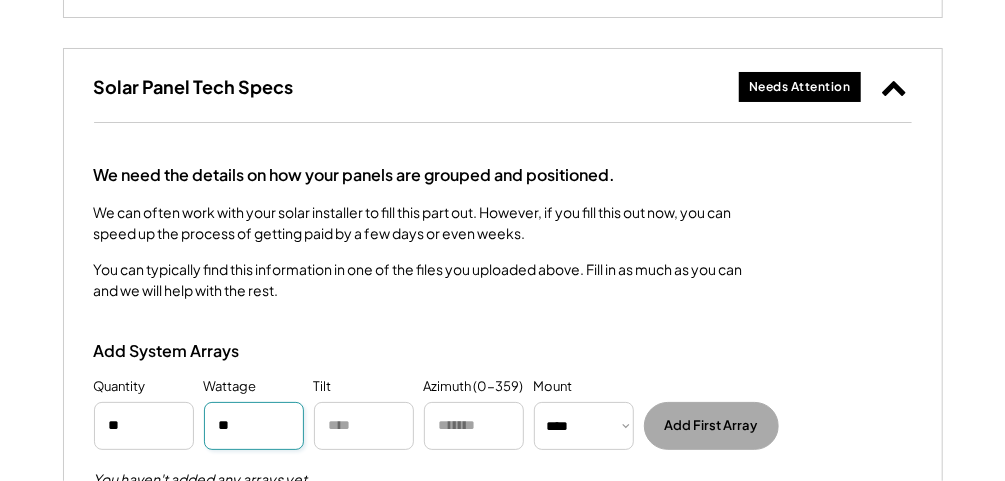 type on "**" 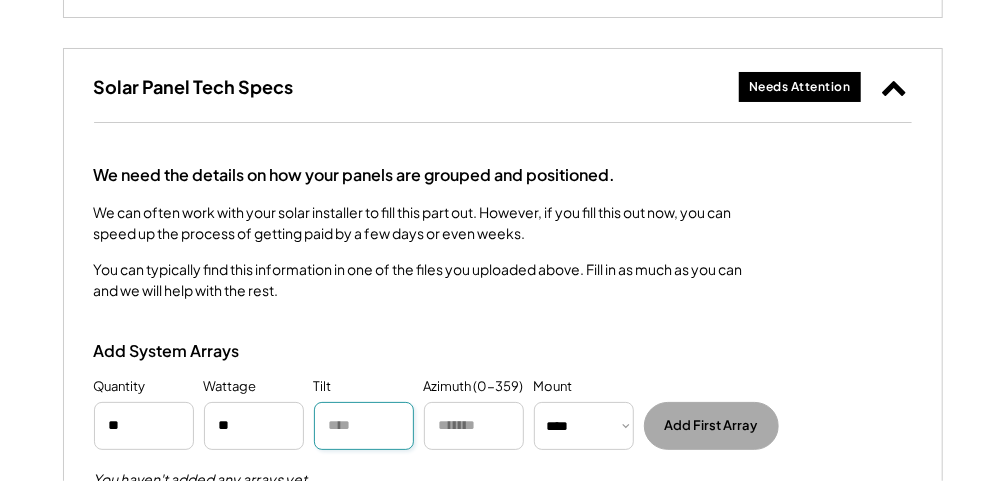 click at bounding box center [364, 426] 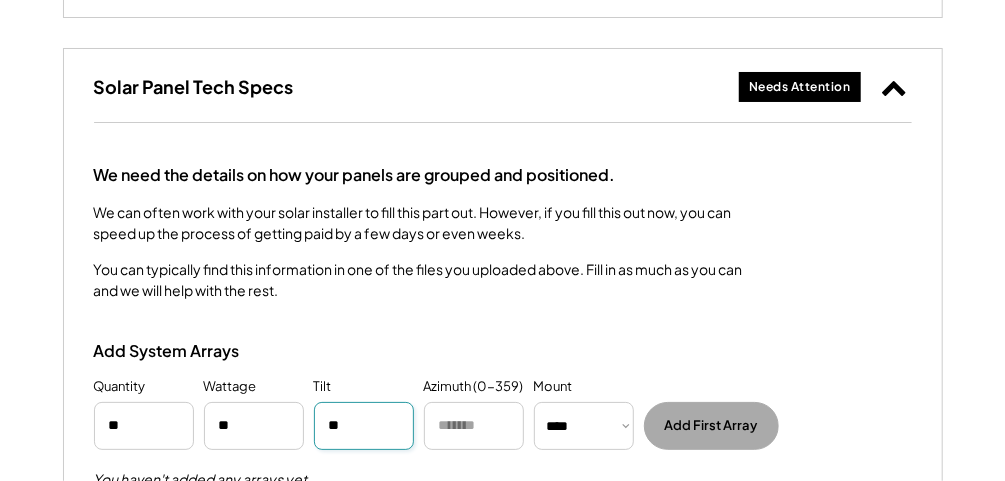 type on "**" 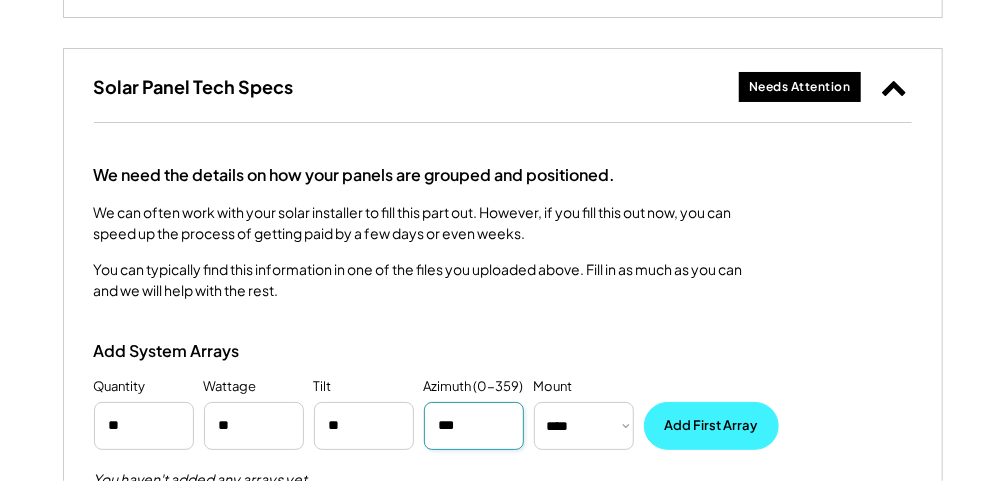 type on "***" 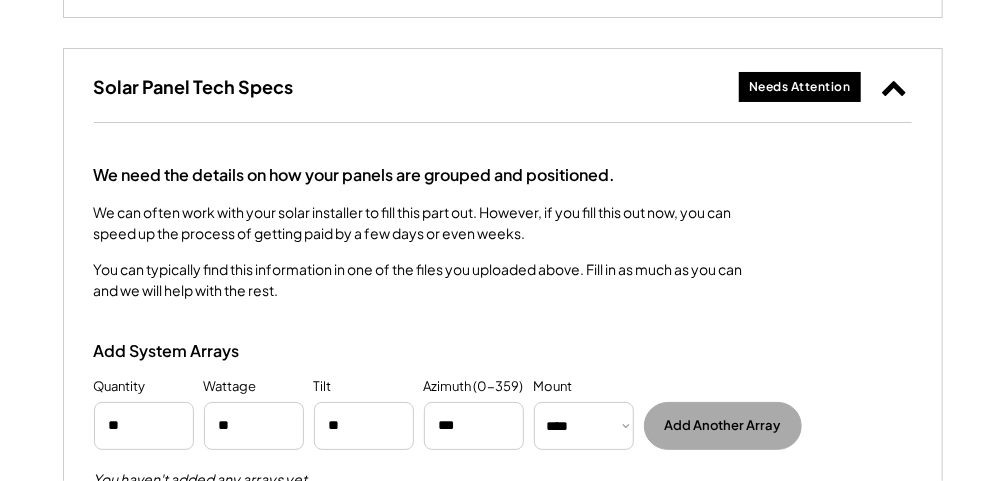type 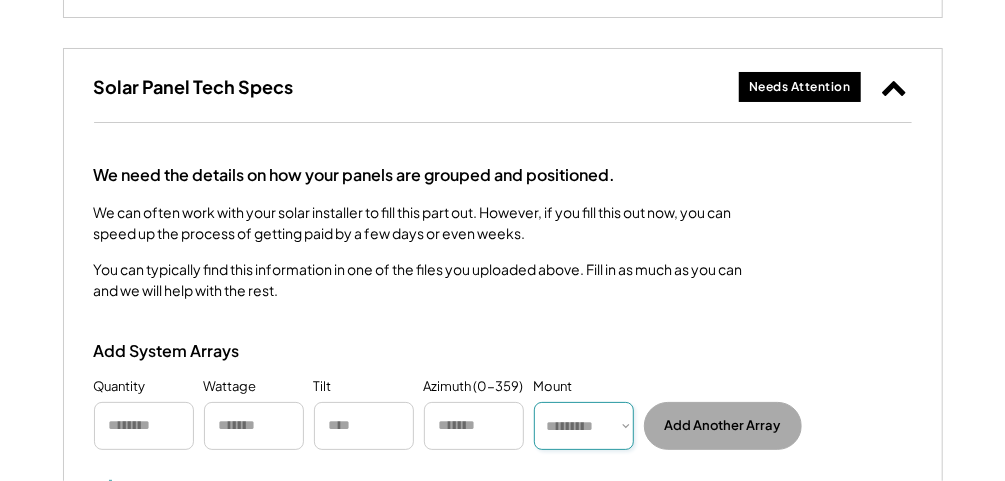 click on "********* **** ******" at bounding box center [584, 426] 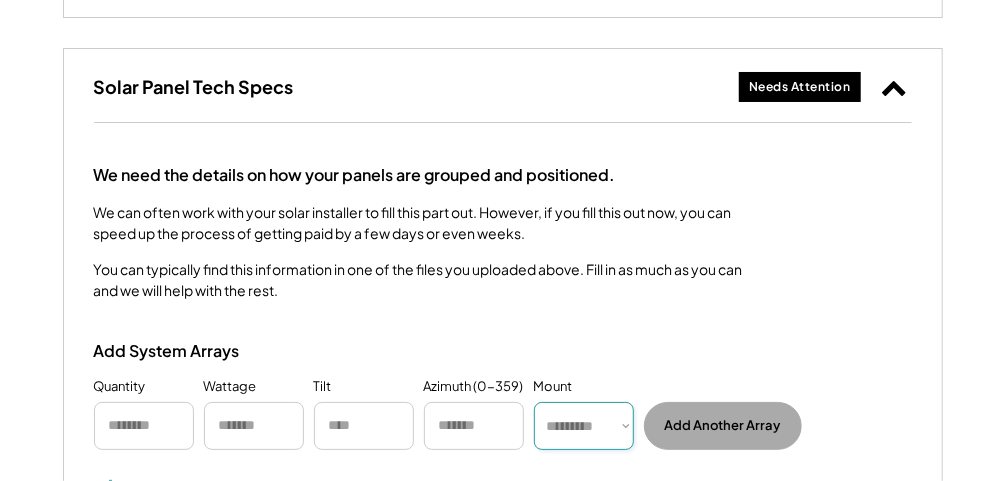 click on "********* **** ******" at bounding box center (584, 426) 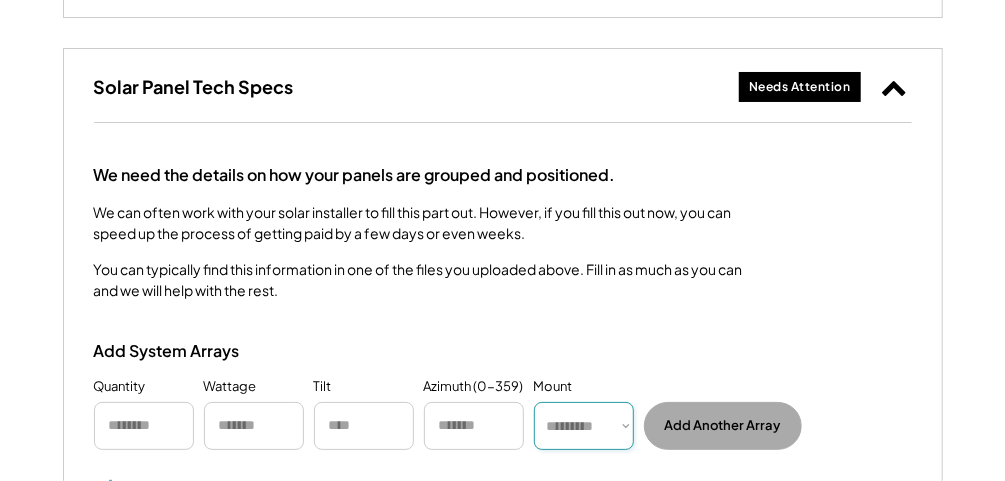 select on "******" 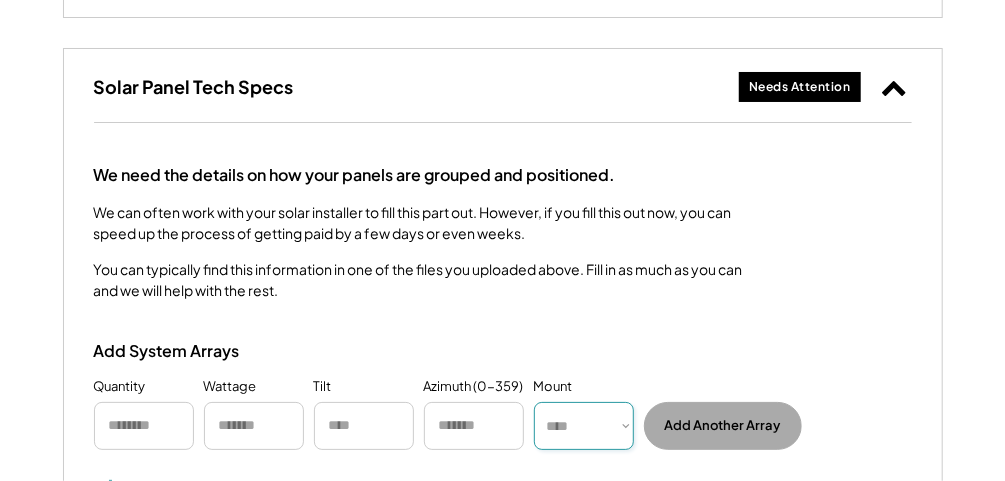 click on "********* **** ******" at bounding box center [584, 426] 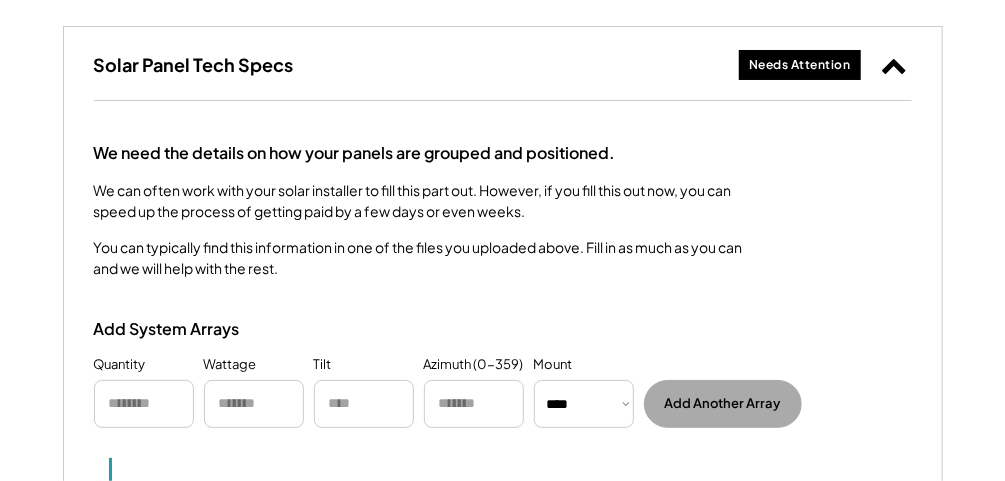 scroll, scrollTop: 2941, scrollLeft: 0, axis: vertical 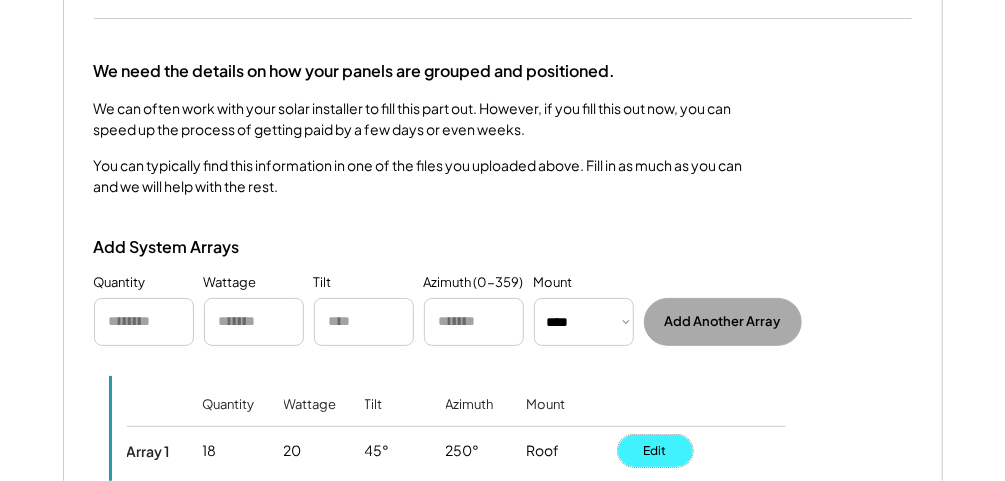 click on "Edit" at bounding box center [655, 451] 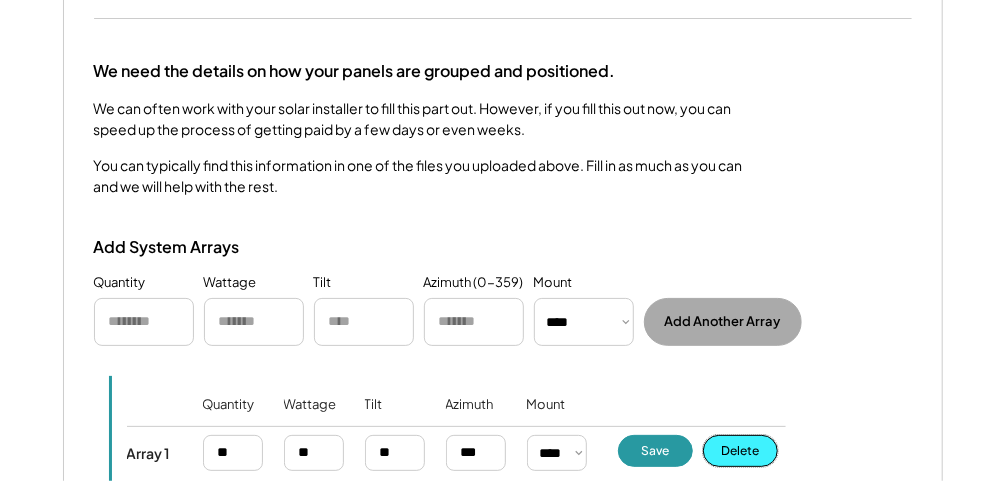 click on "Delete" at bounding box center [740, 451] 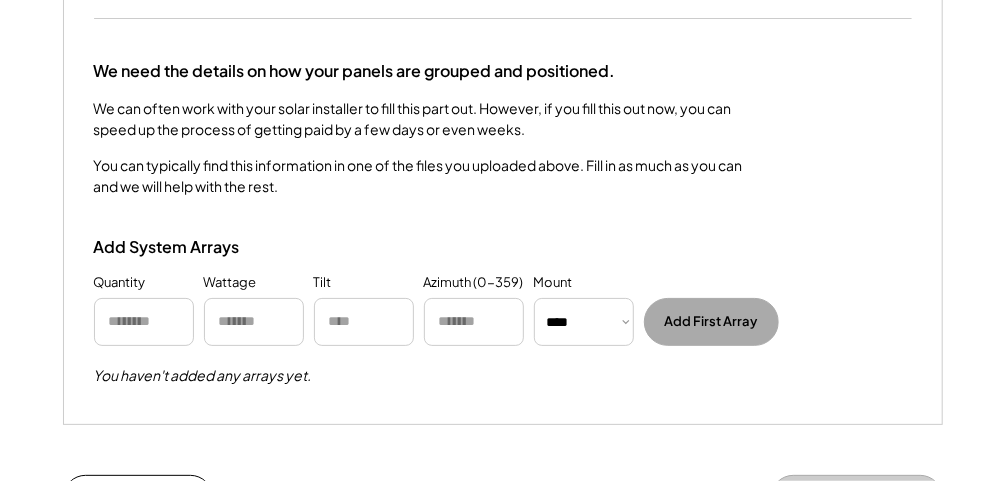 scroll, scrollTop: 3045, scrollLeft: 0, axis: vertical 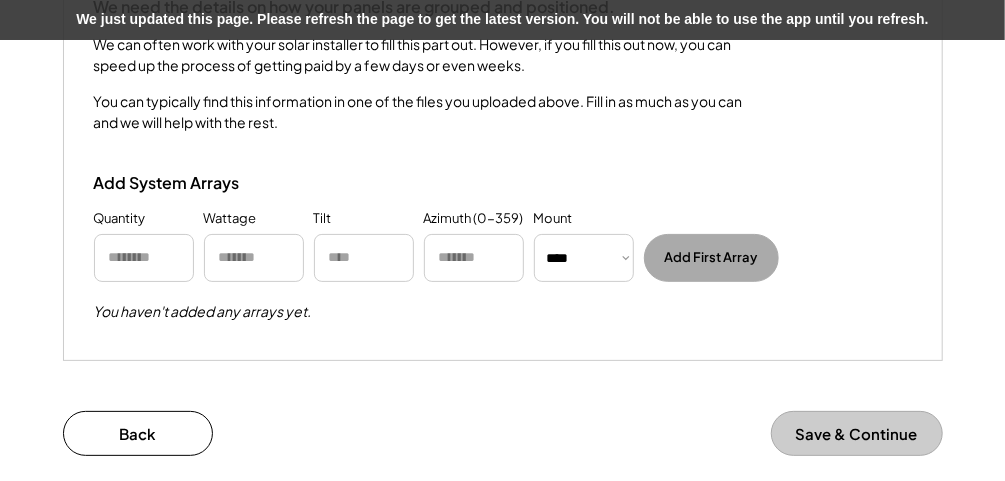 click on "We need the details on how your panels are grouped and positioned. We can often work with your solar installer to fill this part out. However, if you fill this out now, you can speed up the process of getting paid by a few days or even weeks. You can typically find this information in one of the files you uploaded above. Fill in as much as you can and we will help with the rest." at bounding box center [503, 64] 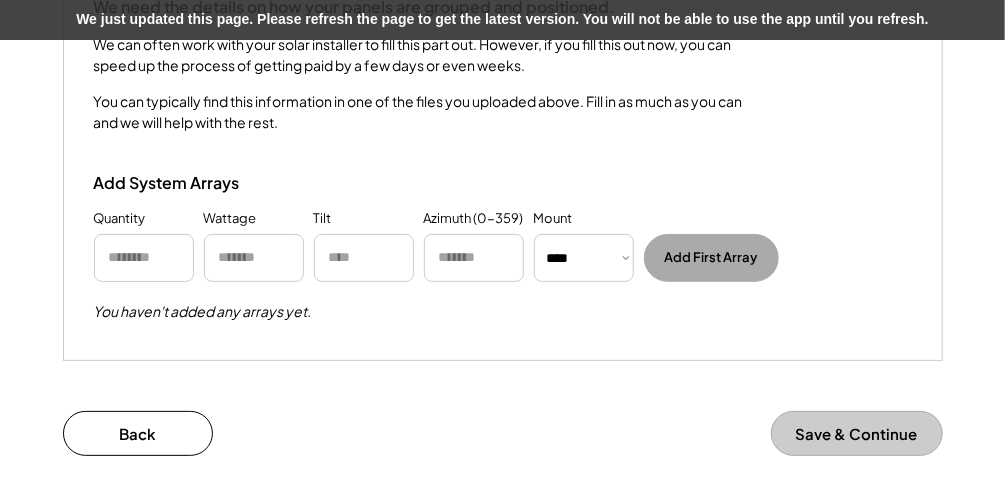 scroll, scrollTop: 3045, scrollLeft: 0, axis: vertical 